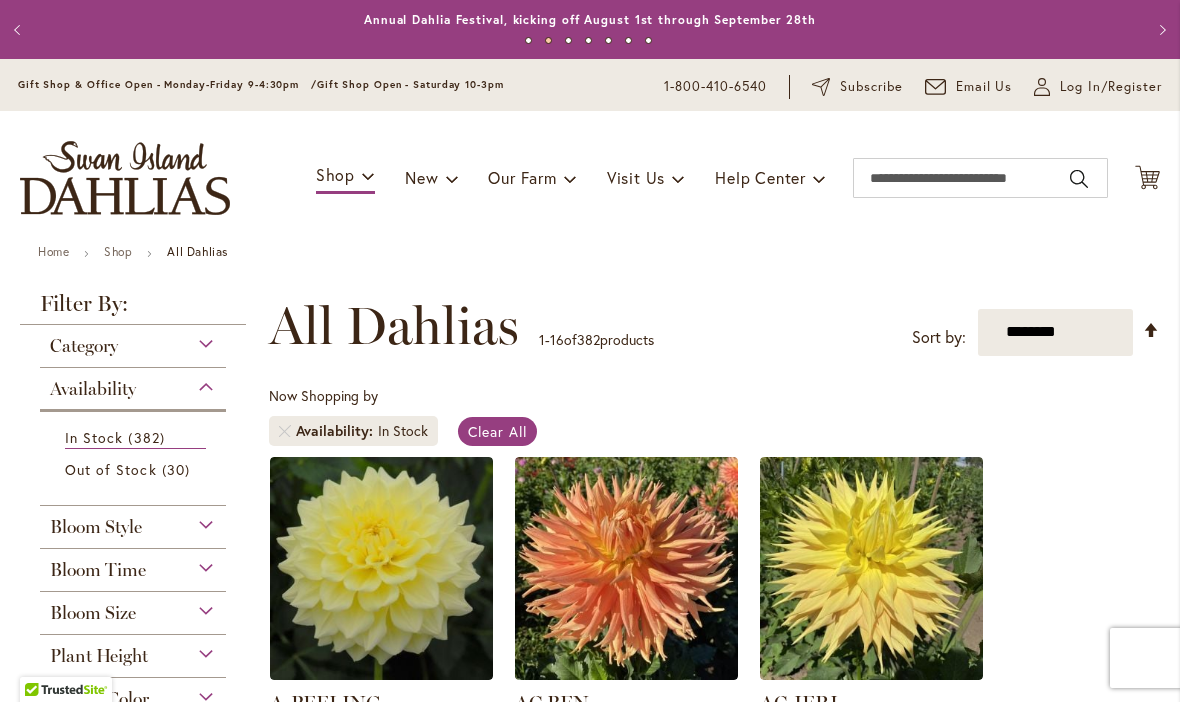 scroll, scrollTop: 1, scrollLeft: 0, axis: vertical 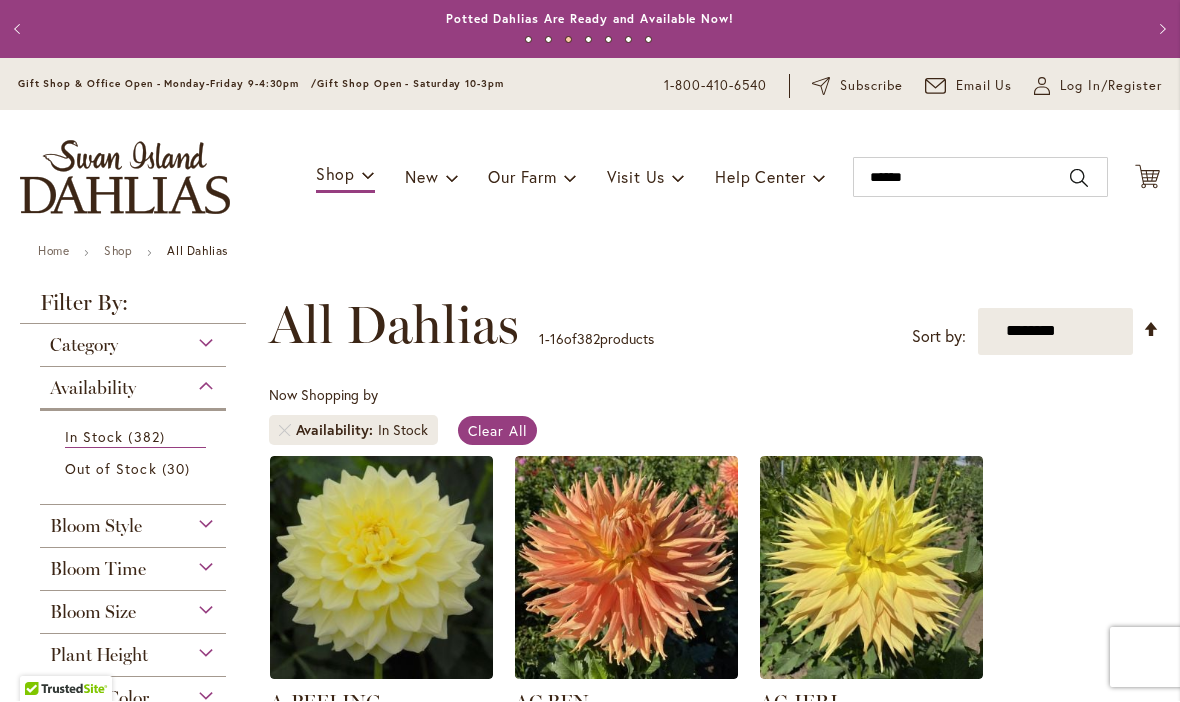 type on "*******" 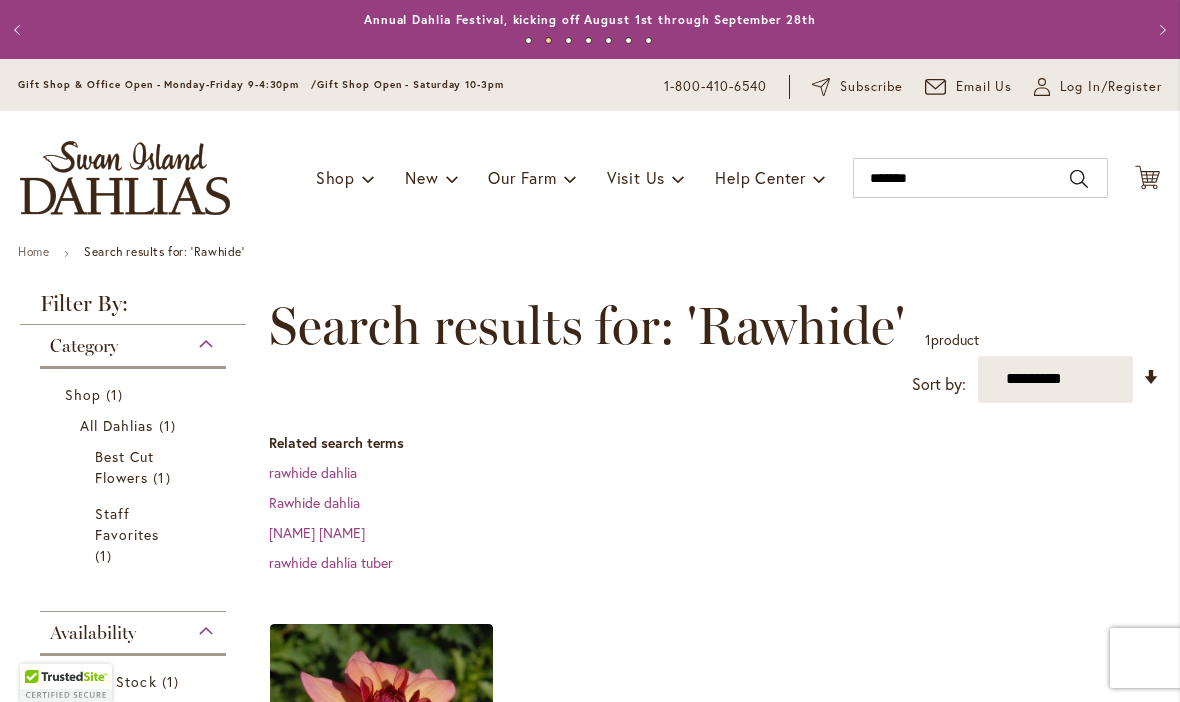 scroll, scrollTop: 0, scrollLeft: 0, axis: both 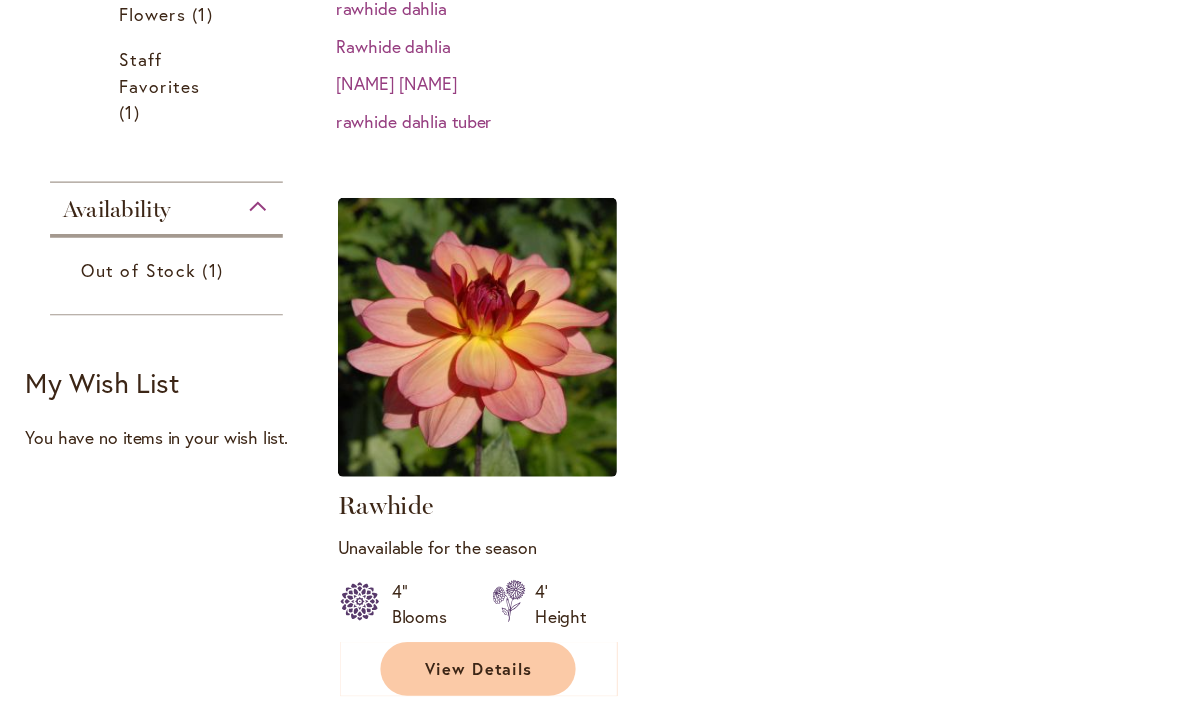 click at bounding box center (381, 355) 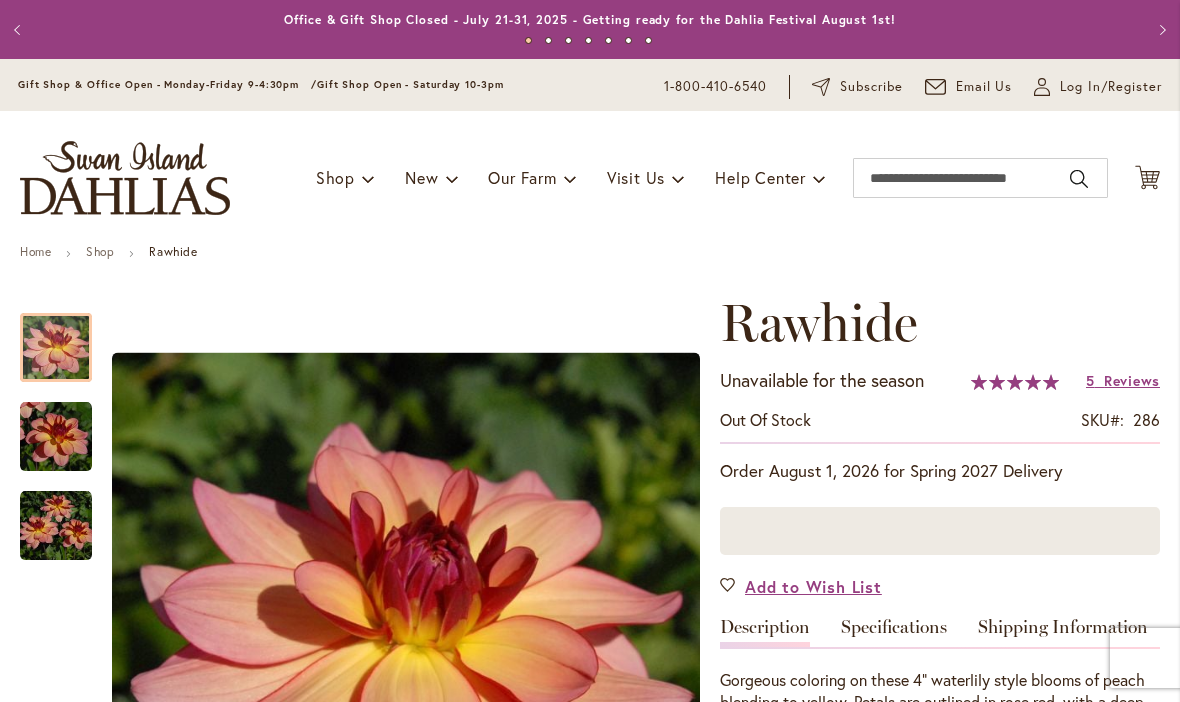 scroll, scrollTop: 0, scrollLeft: 0, axis: both 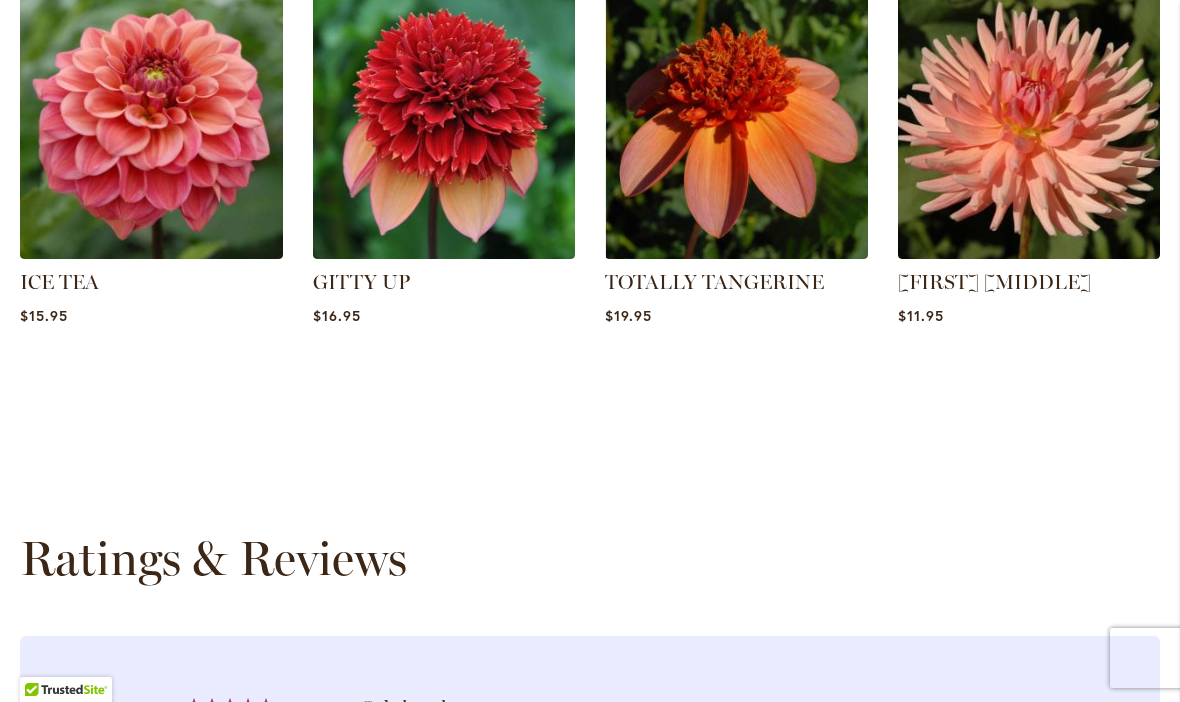 click at bounding box center [444, 127] 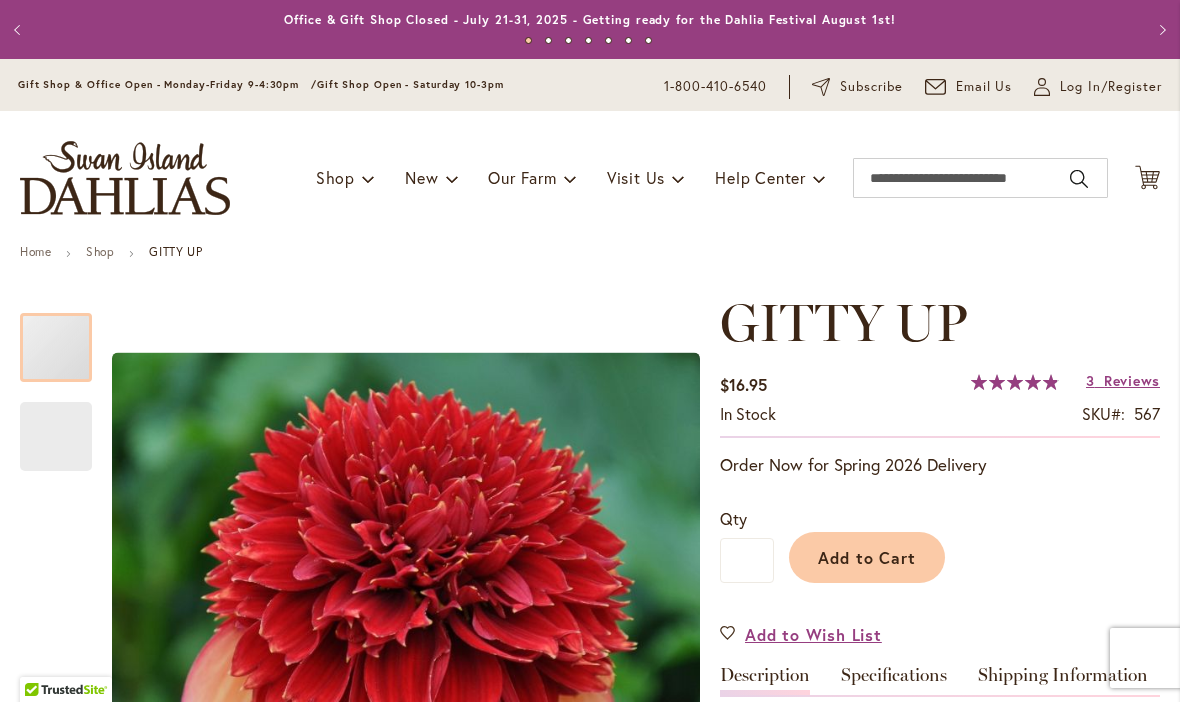 scroll, scrollTop: 0, scrollLeft: 0, axis: both 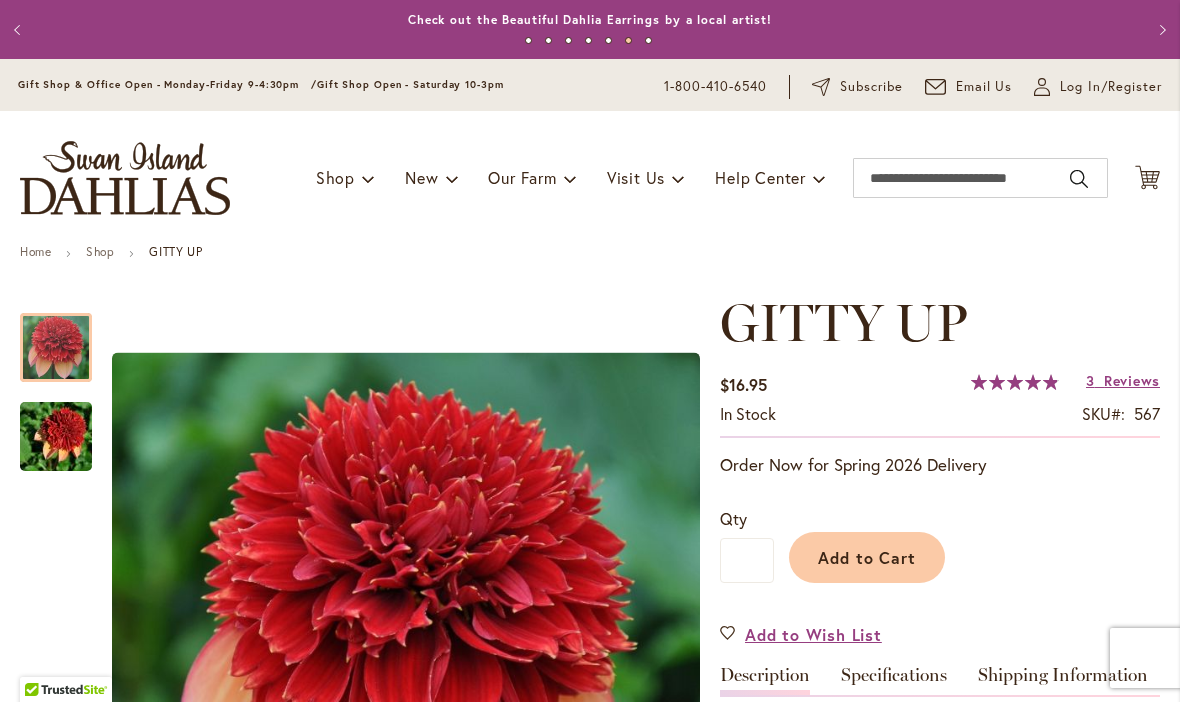 click on "Shop" at bounding box center (100, 251) 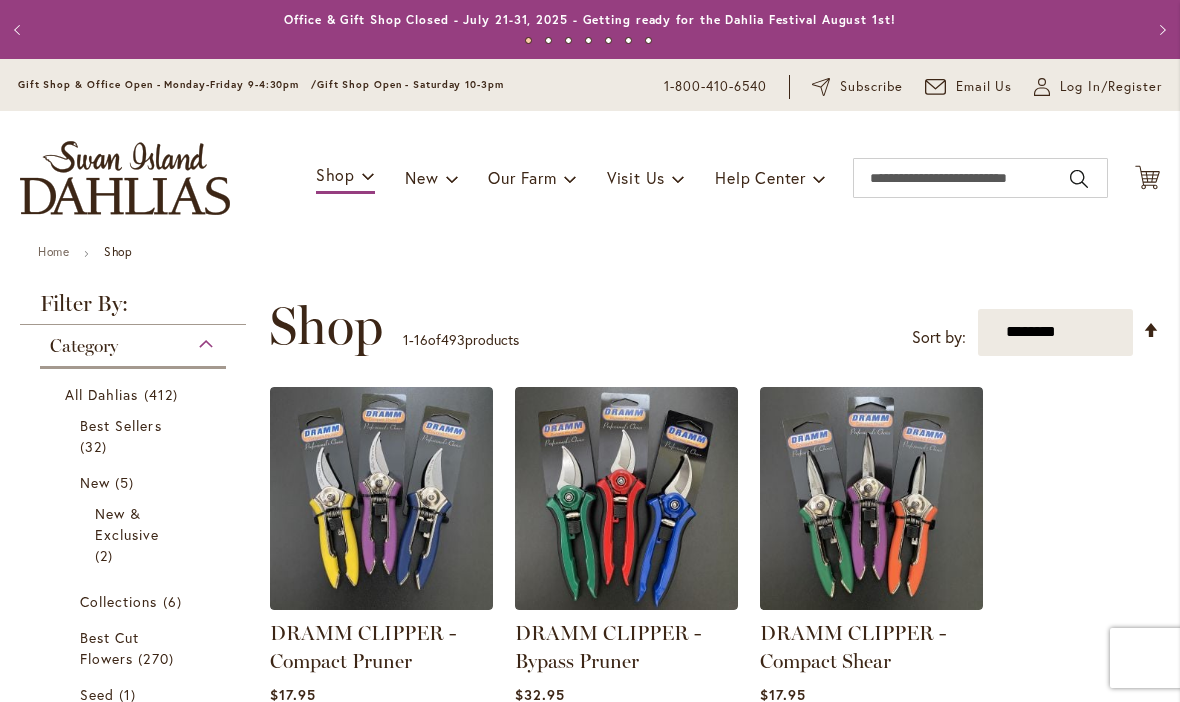 scroll, scrollTop: 0, scrollLeft: 0, axis: both 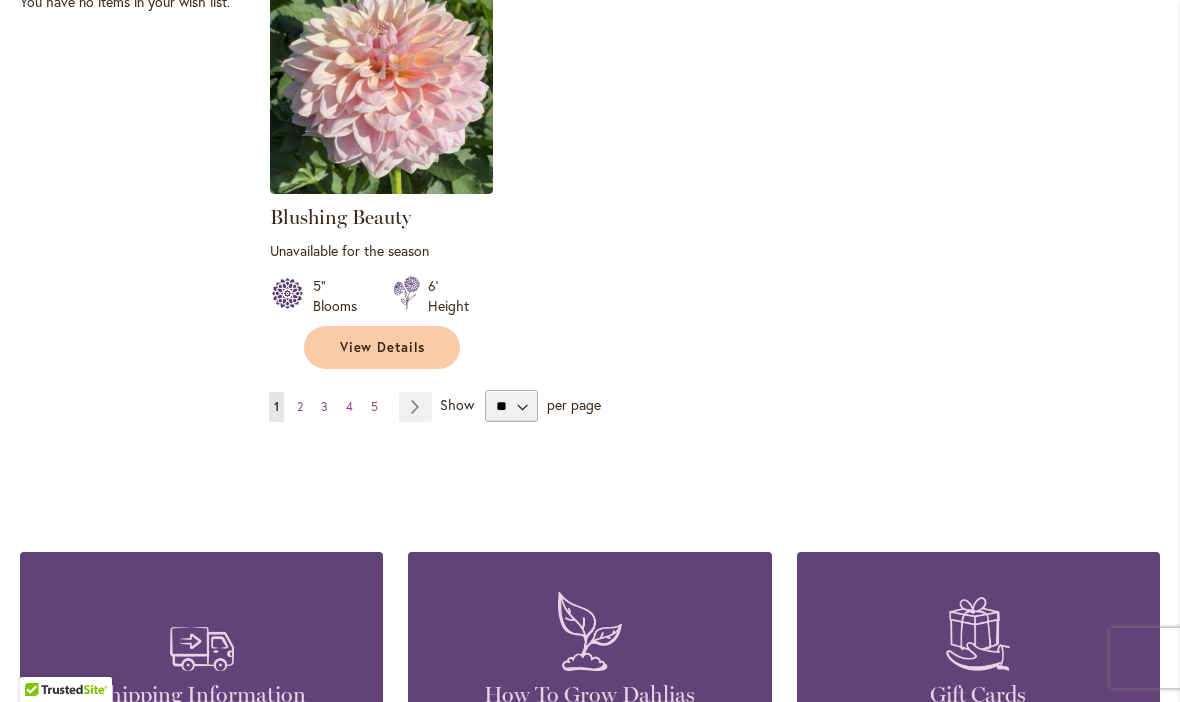 click on "Page
2" at bounding box center (300, 407) 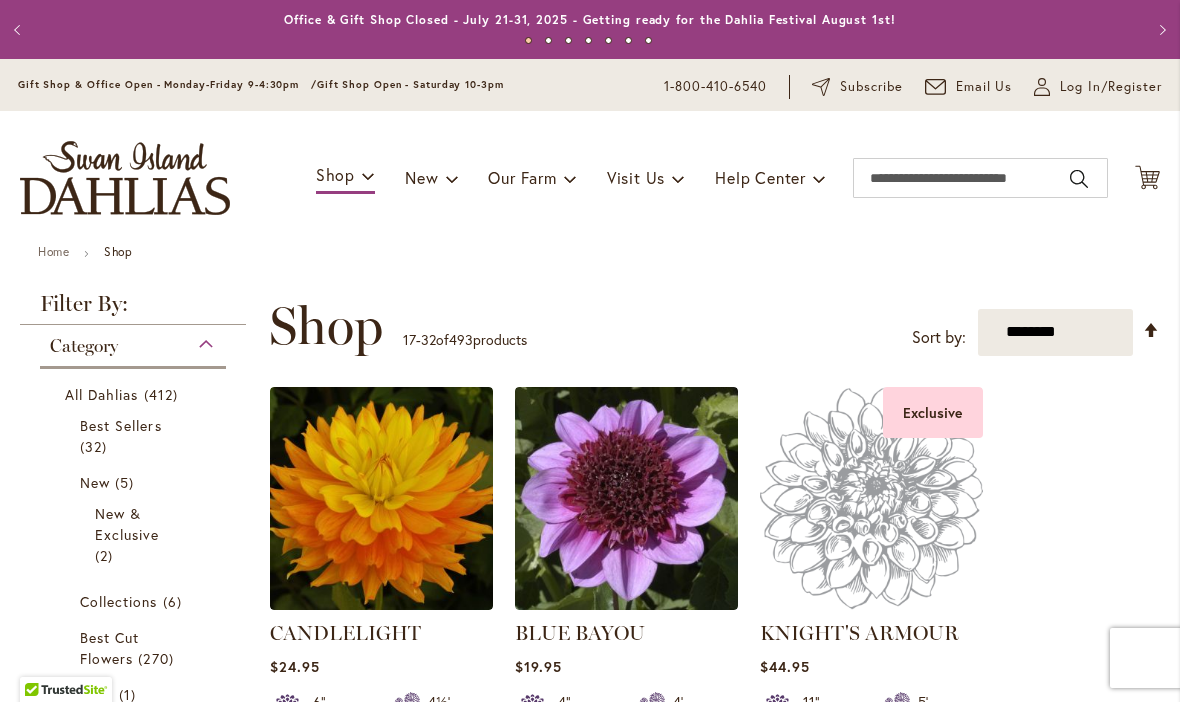 scroll, scrollTop: 0, scrollLeft: 0, axis: both 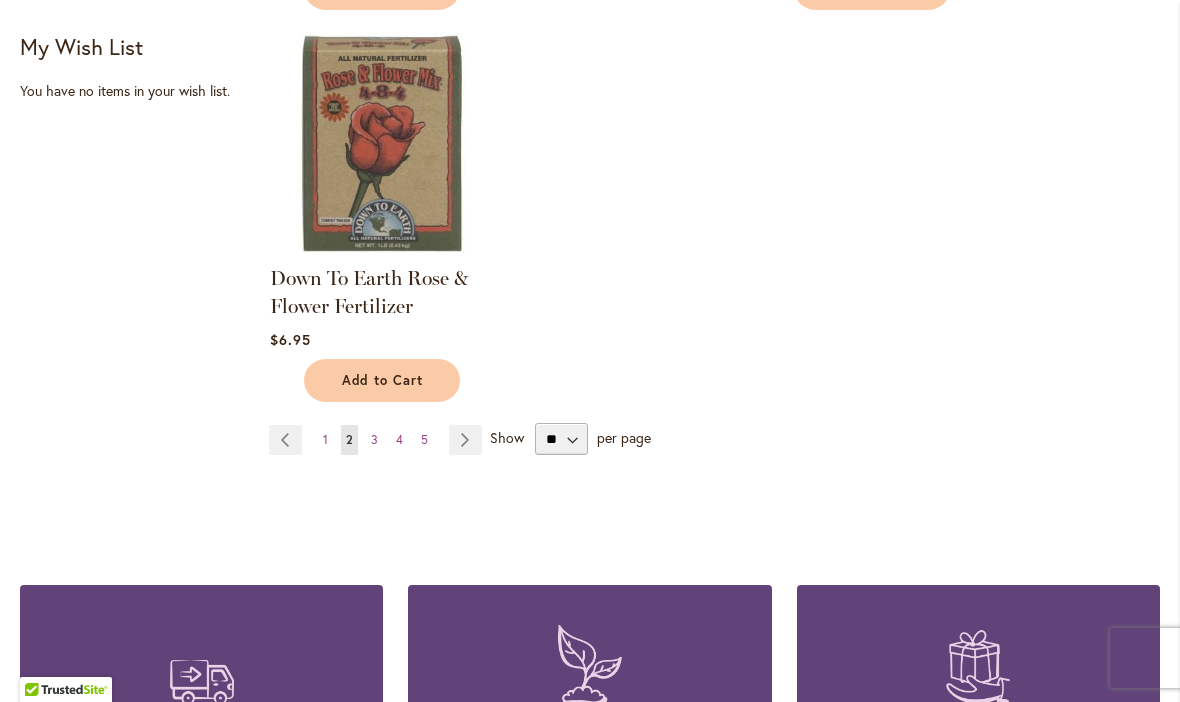 click on "Page
Next" at bounding box center (465, 440) 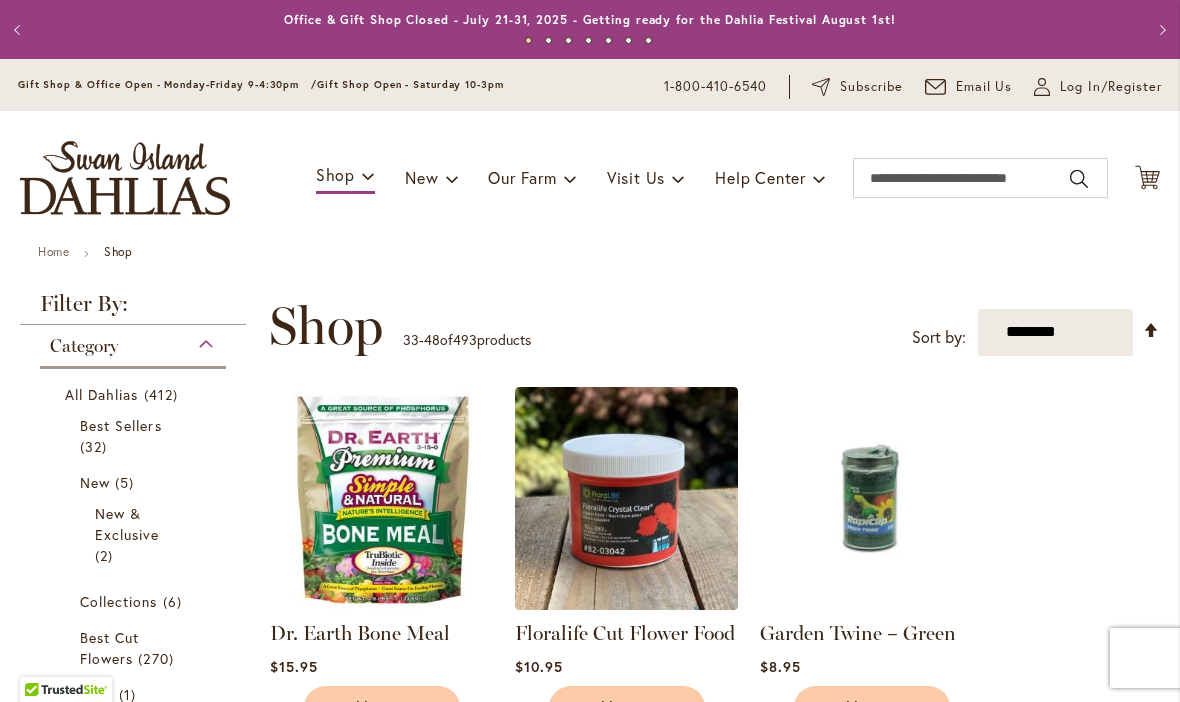scroll, scrollTop: 0, scrollLeft: 0, axis: both 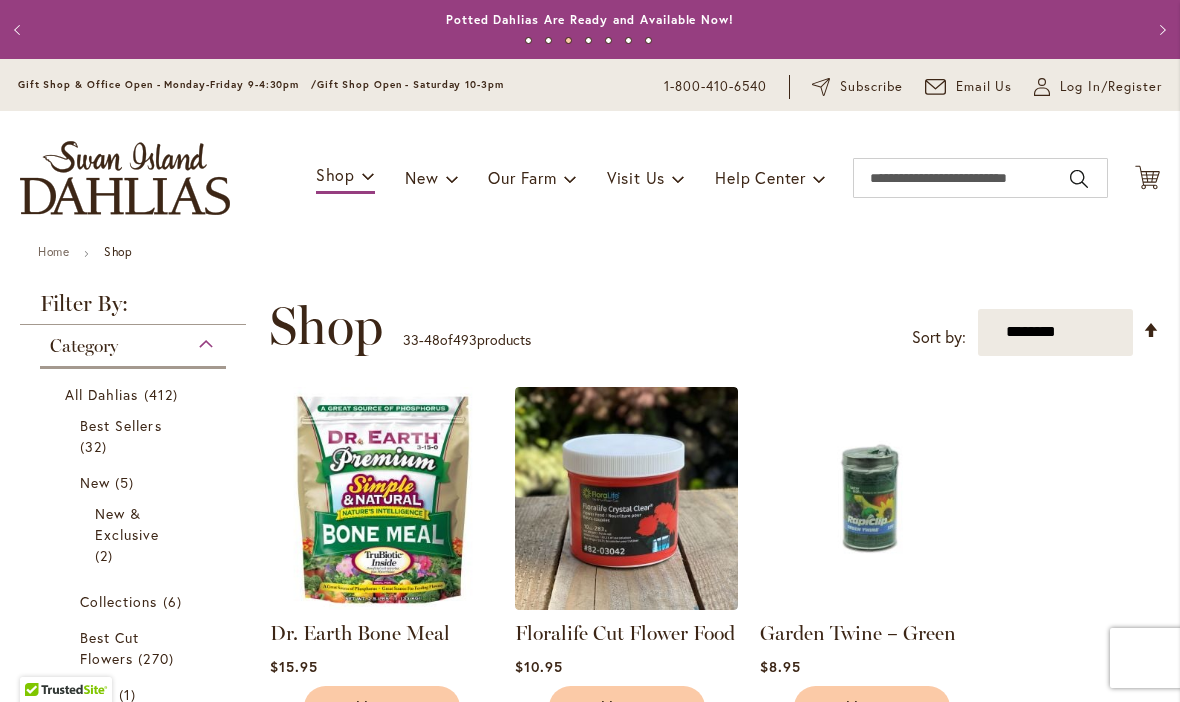 click on "All Dahlias" at bounding box center (102, 394) 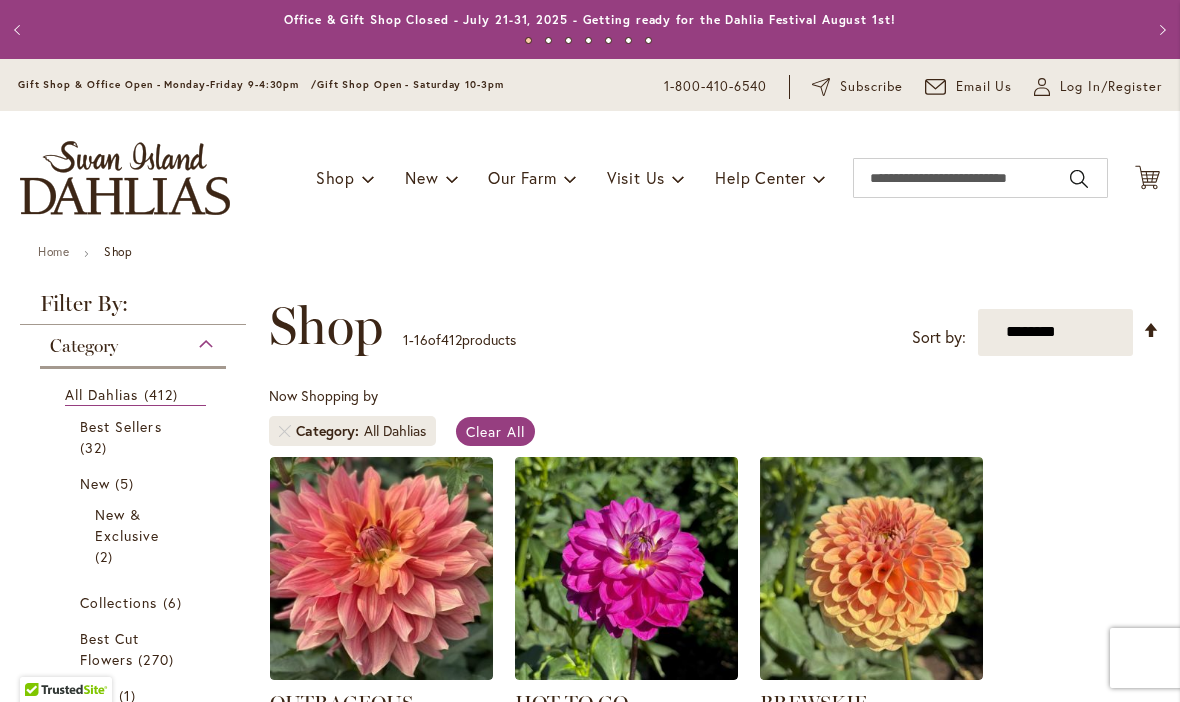 scroll, scrollTop: 0, scrollLeft: 0, axis: both 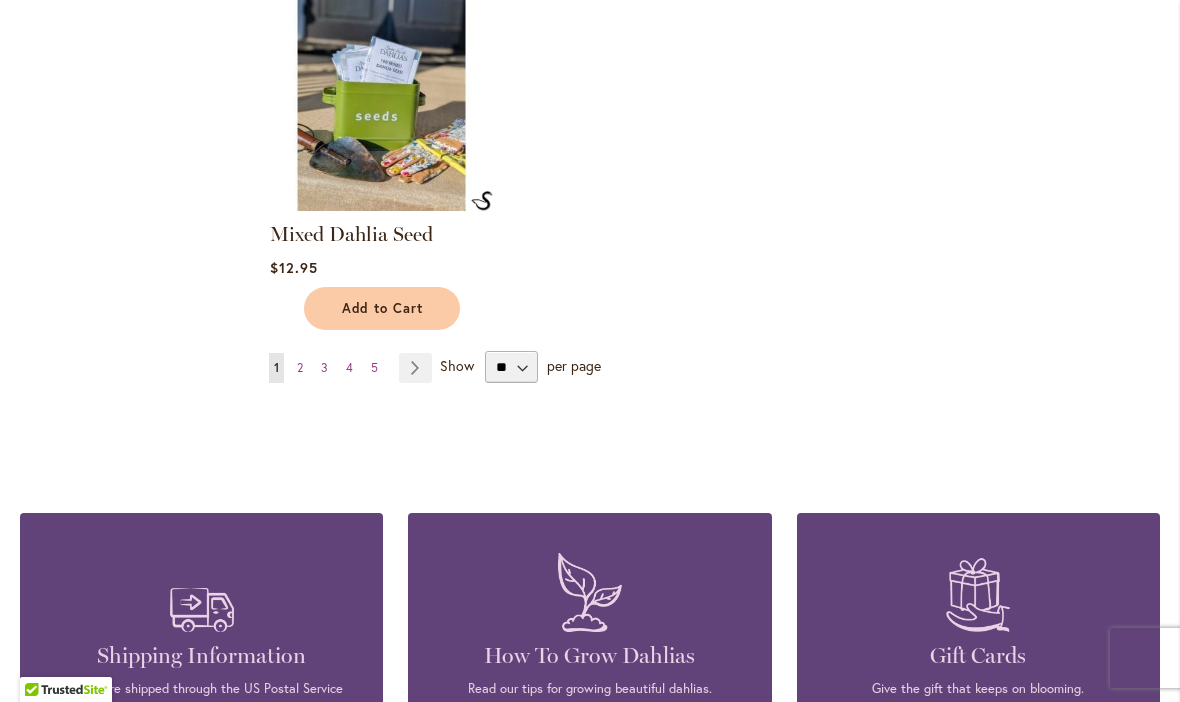 click on "2" at bounding box center (300, 367) 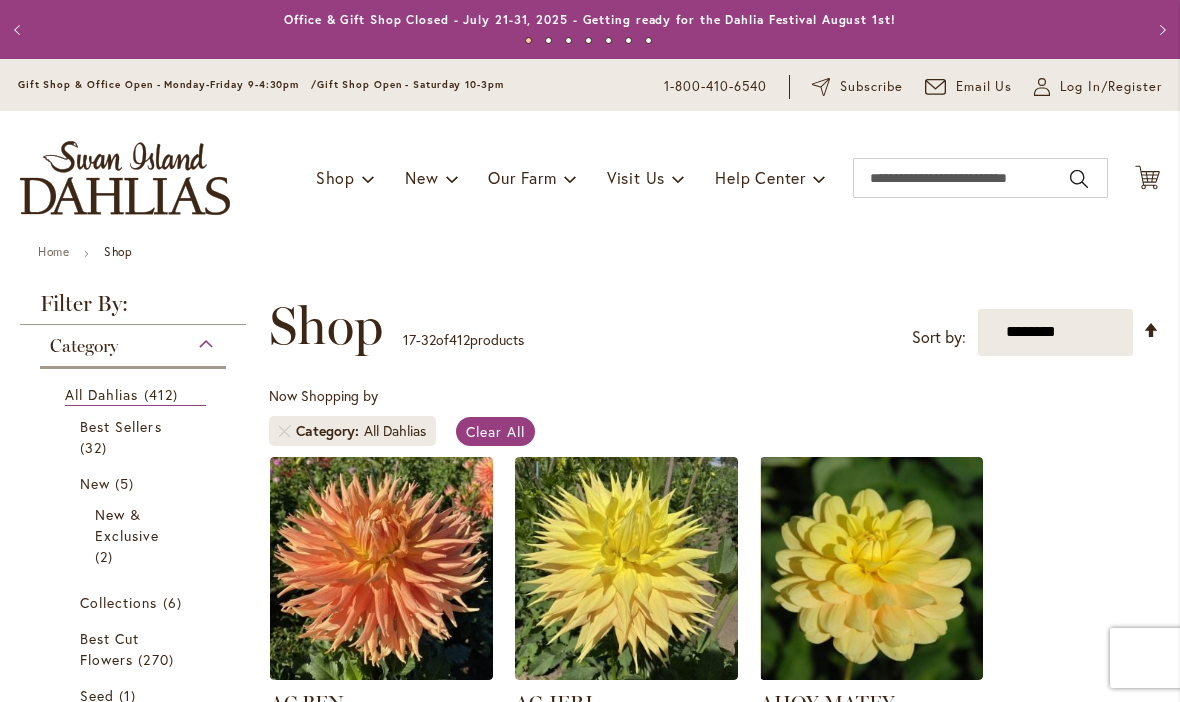 scroll, scrollTop: 0, scrollLeft: 0, axis: both 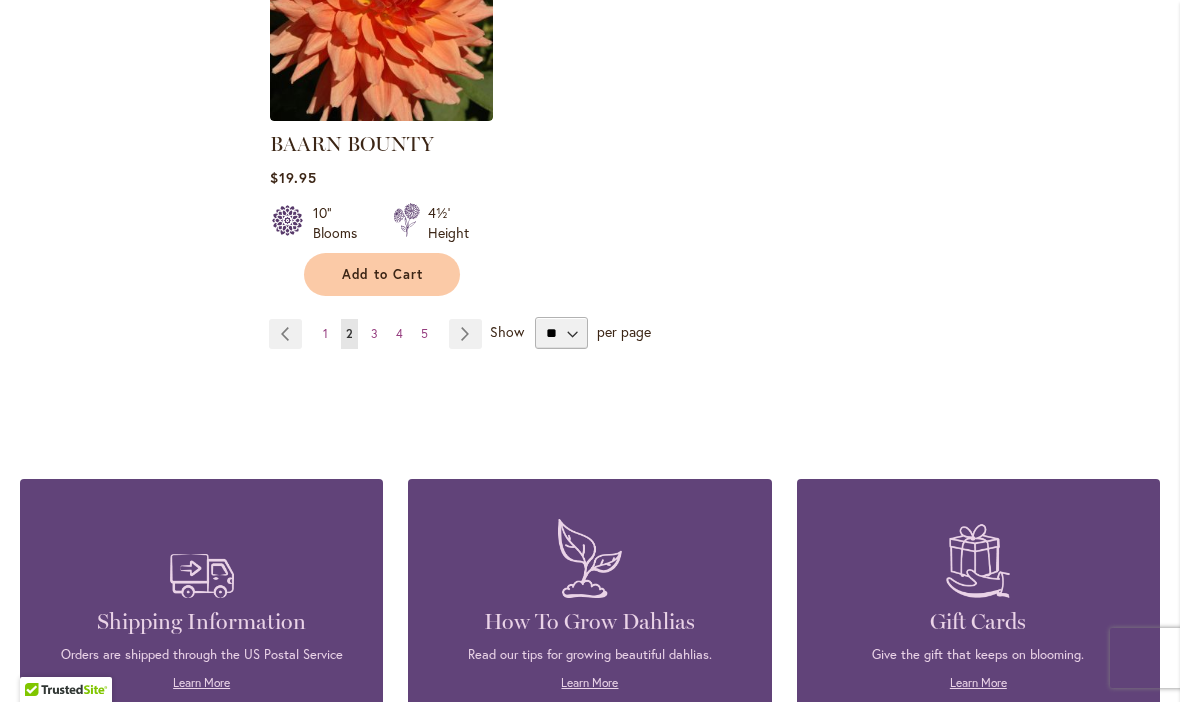 click on "Page
Next" at bounding box center [465, 334] 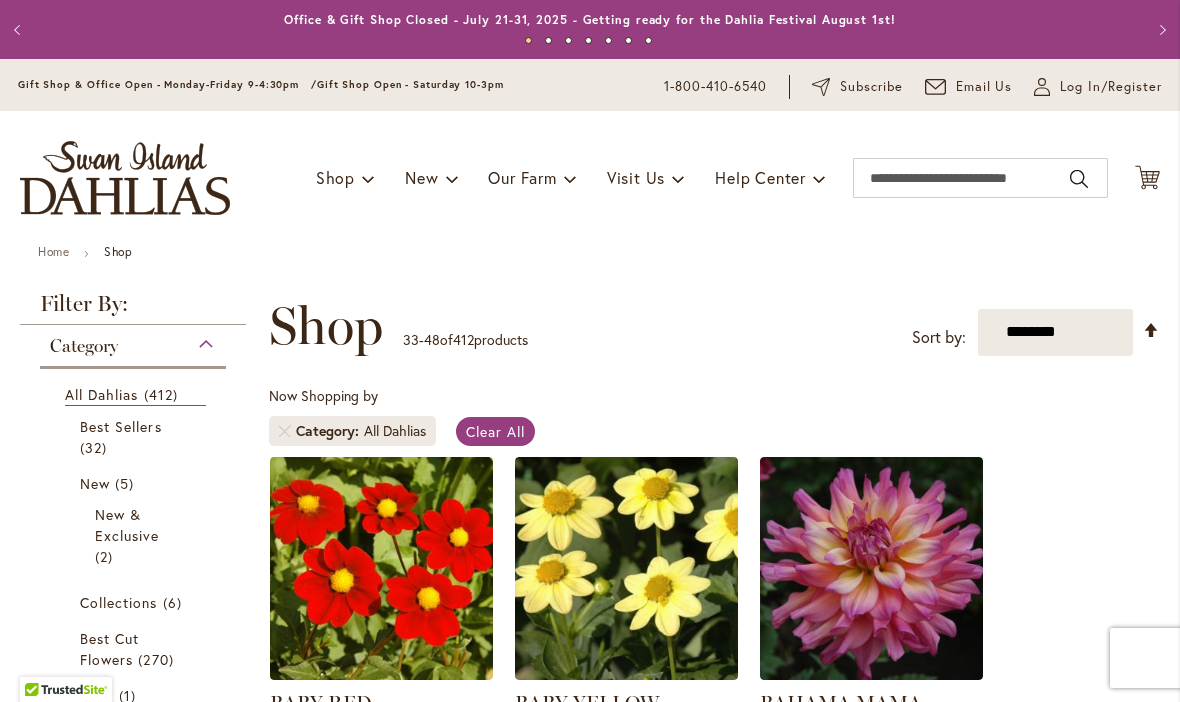 scroll, scrollTop: 0, scrollLeft: 0, axis: both 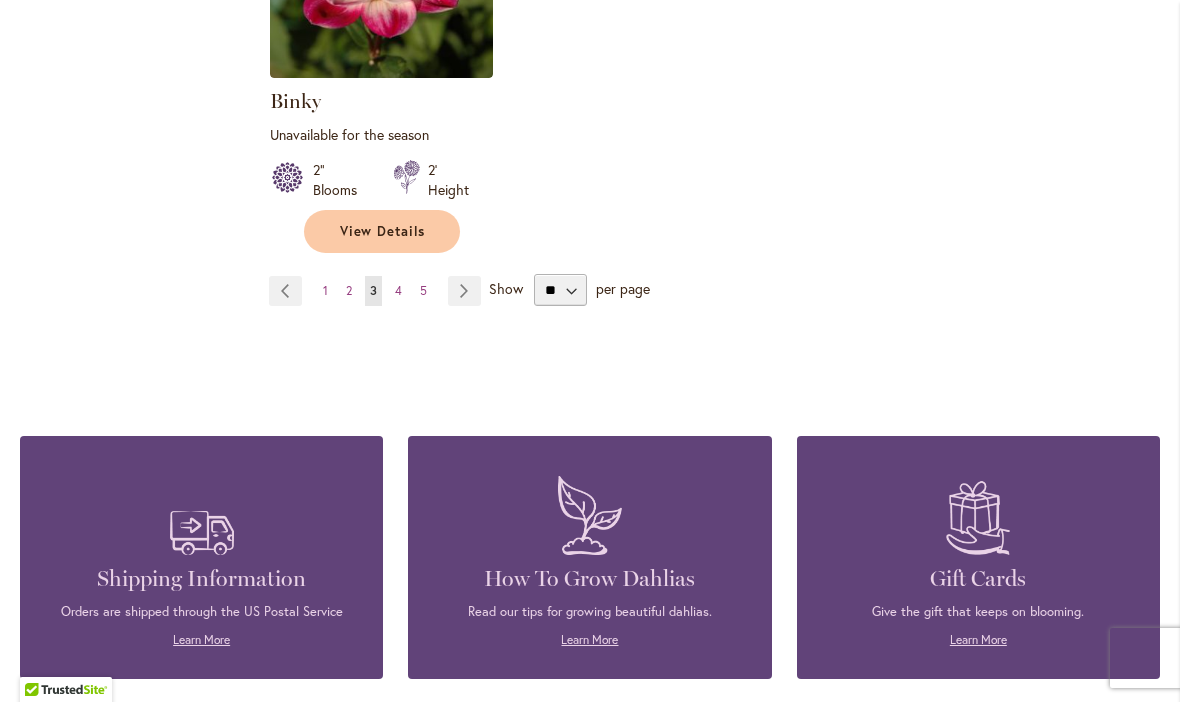 click on "Page
Next" at bounding box center [464, 291] 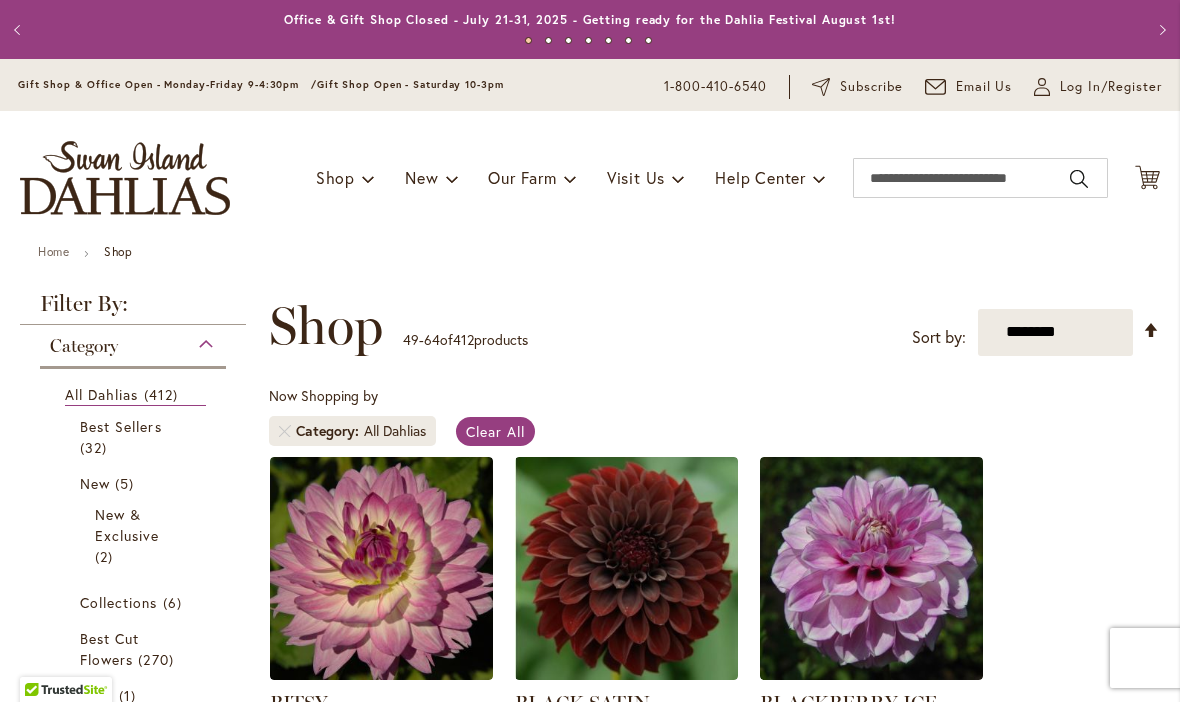 scroll, scrollTop: 0, scrollLeft: 0, axis: both 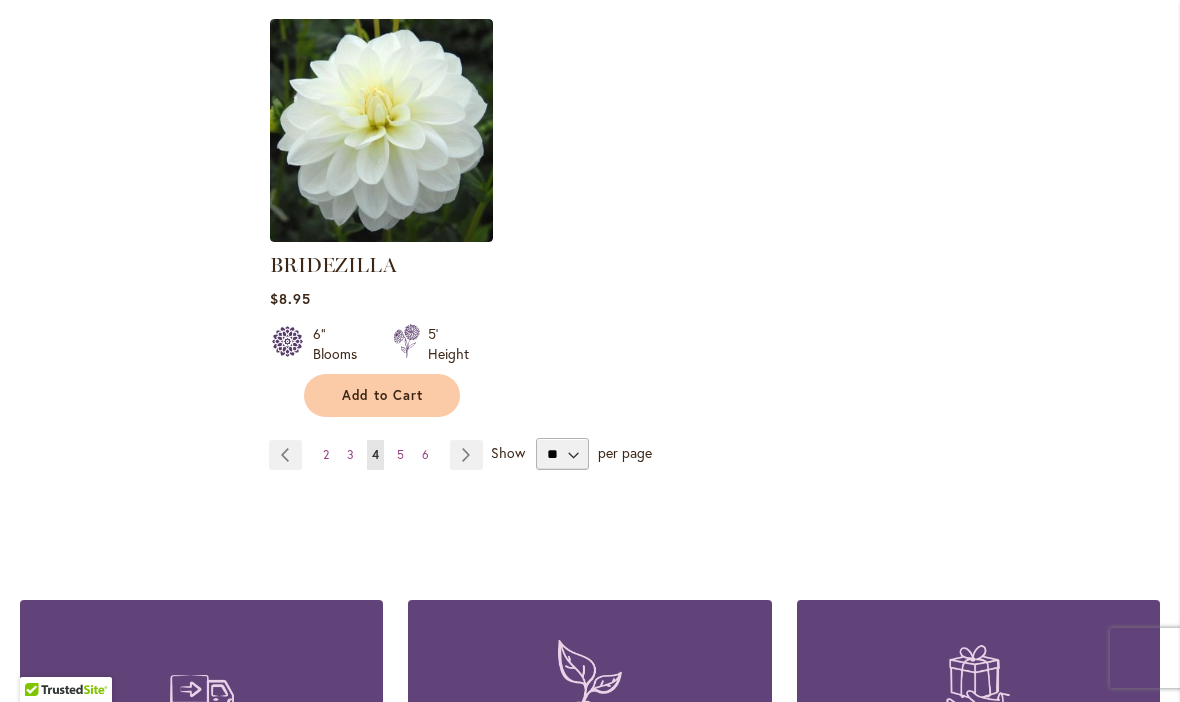 click on "Page
Next" at bounding box center (466, 455) 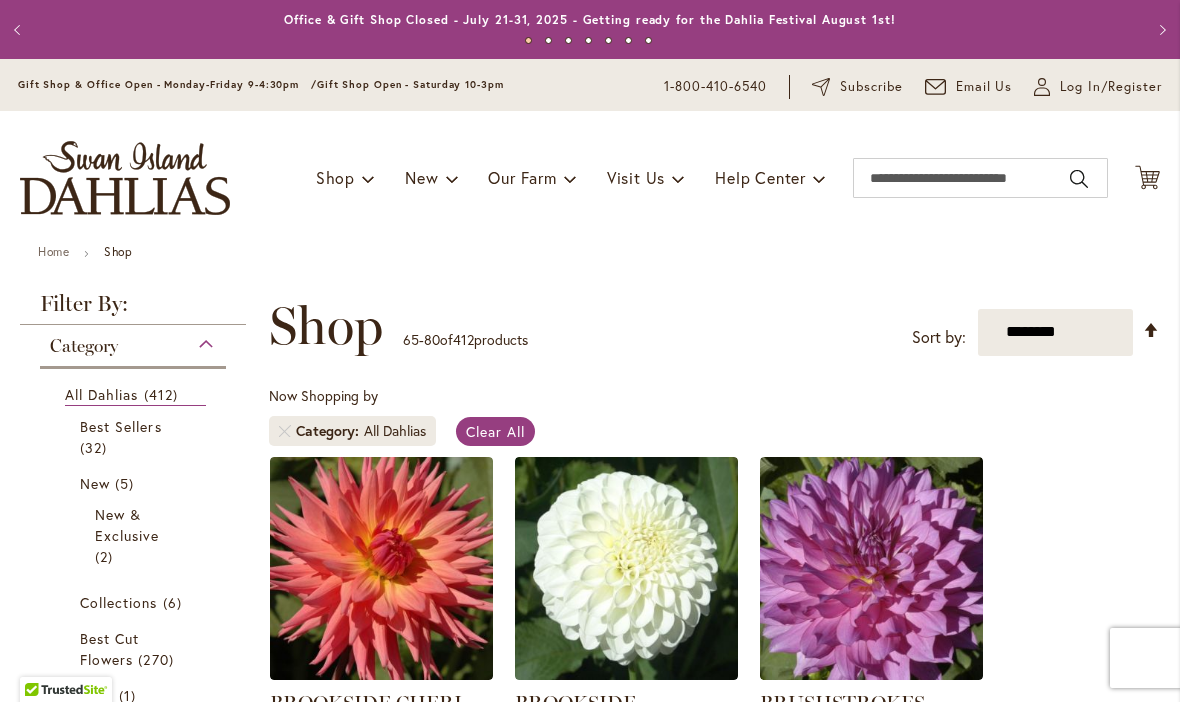 scroll, scrollTop: 0, scrollLeft: 0, axis: both 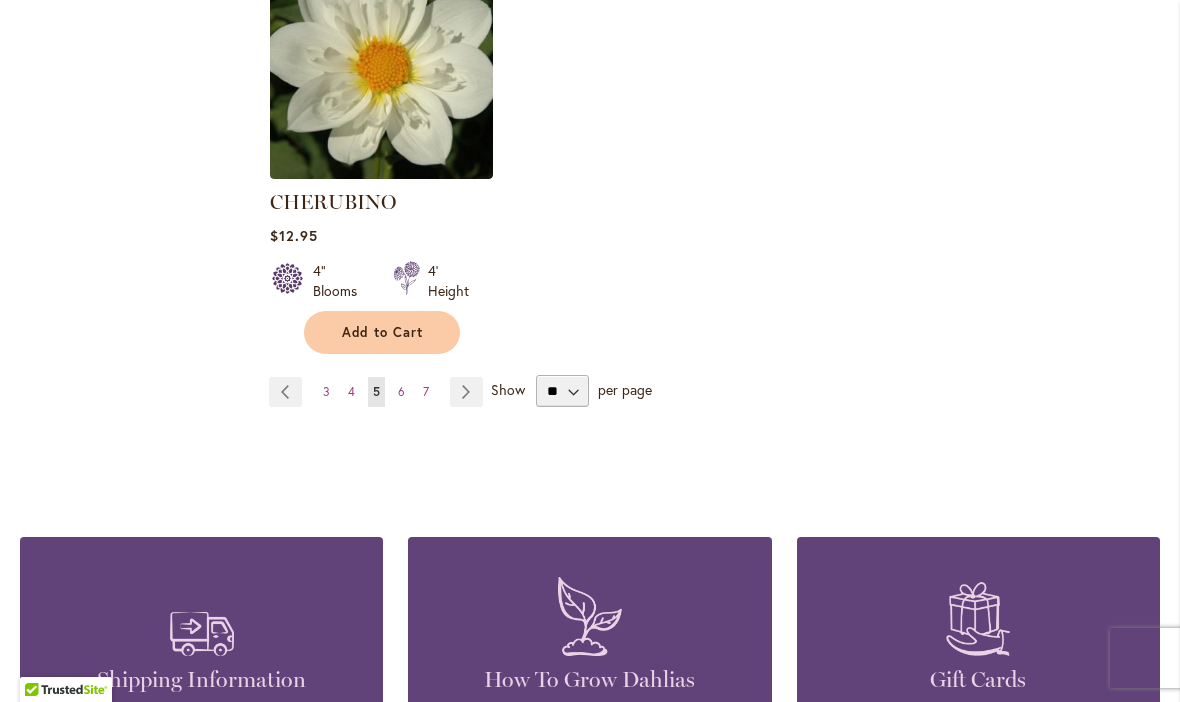 click on "Page
Next" at bounding box center (466, 392) 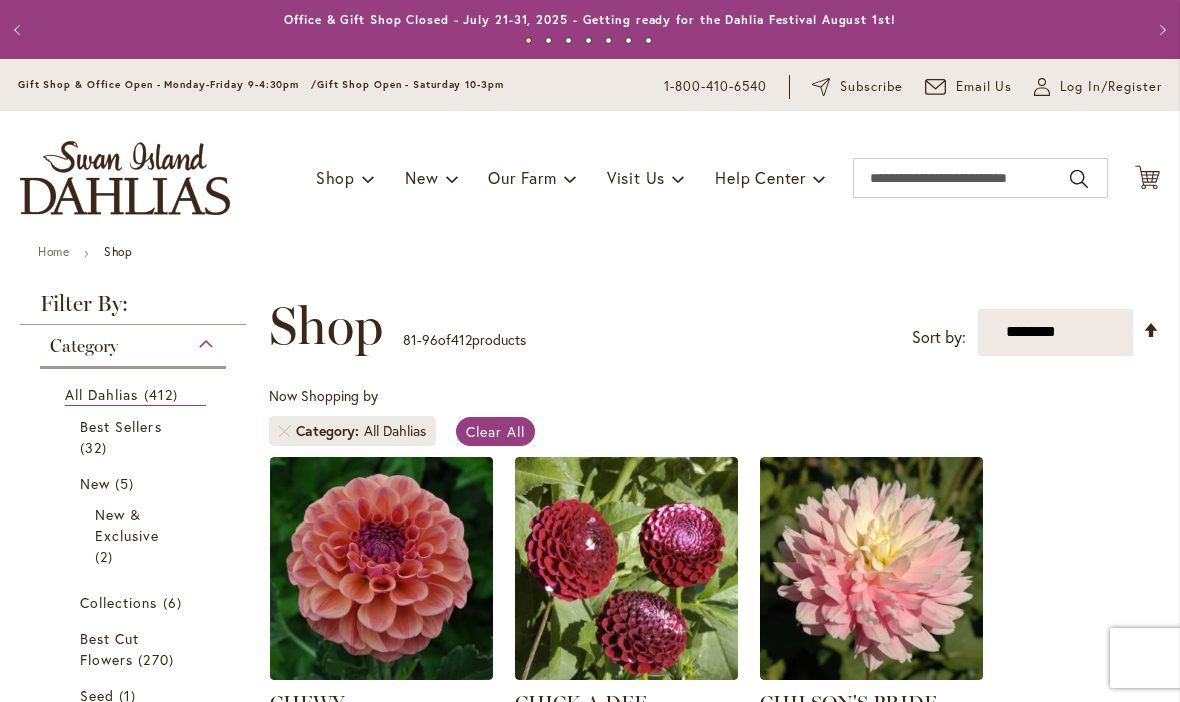 scroll, scrollTop: 0, scrollLeft: 0, axis: both 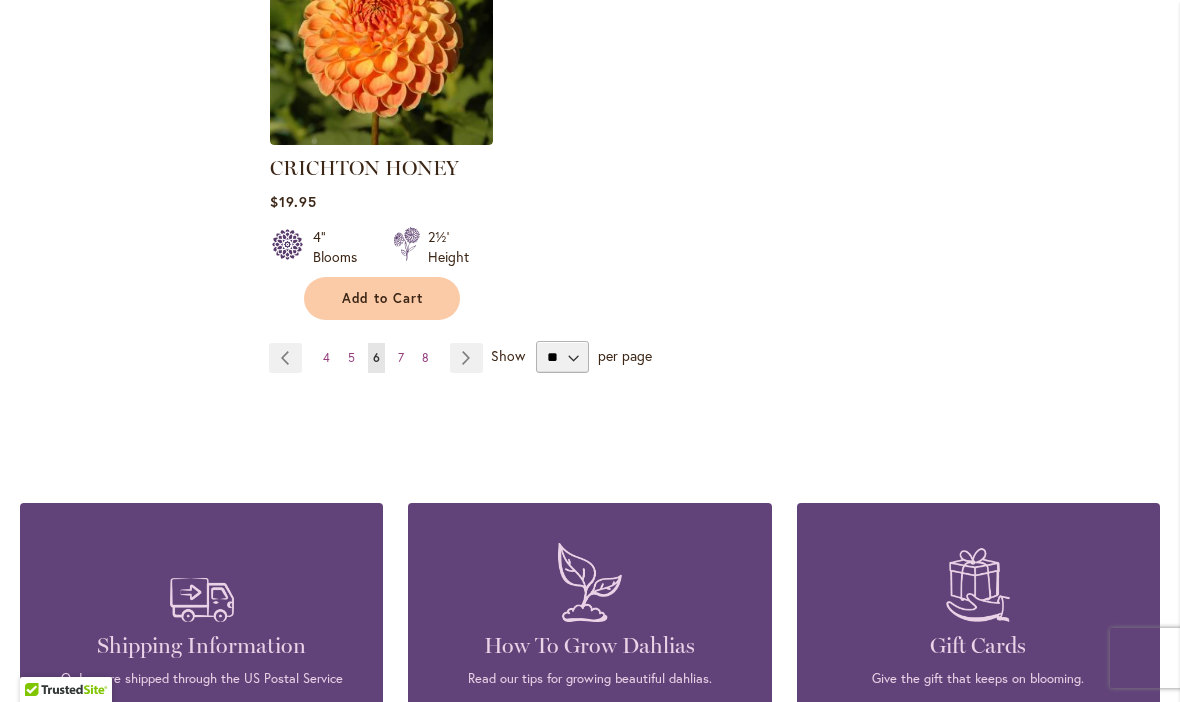 click on "Page
Next" at bounding box center (466, 358) 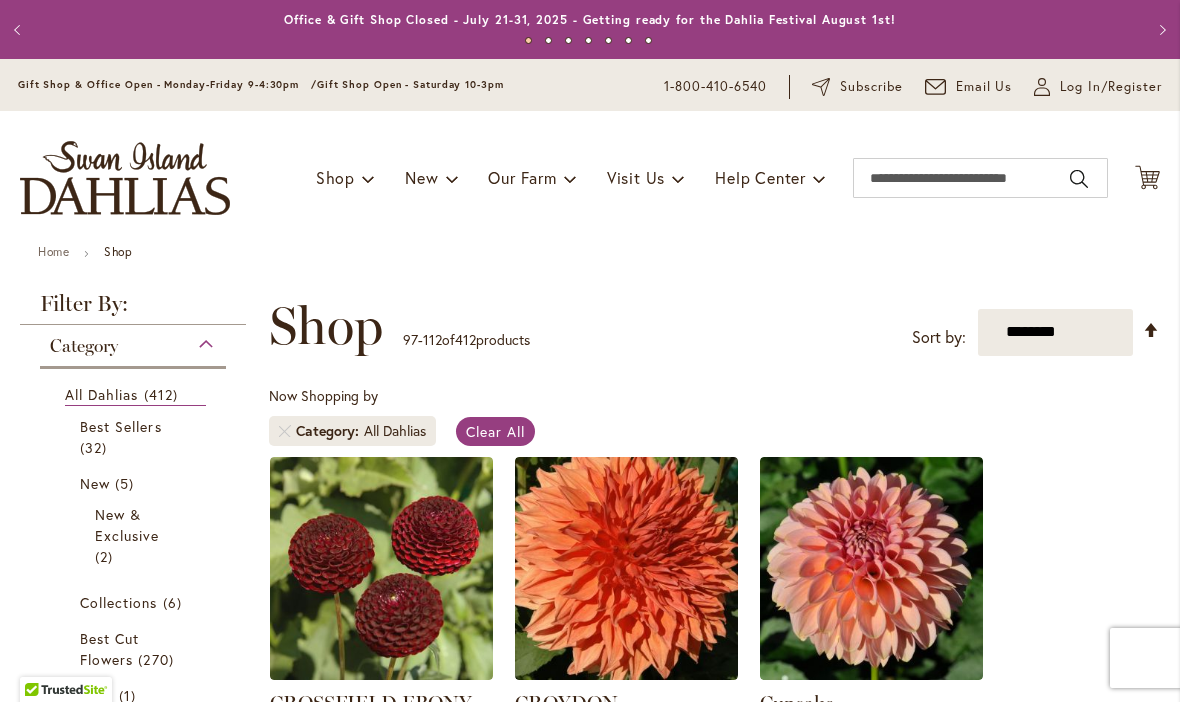 scroll, scrollTop: 0, scrollLeft: 0, axis: both 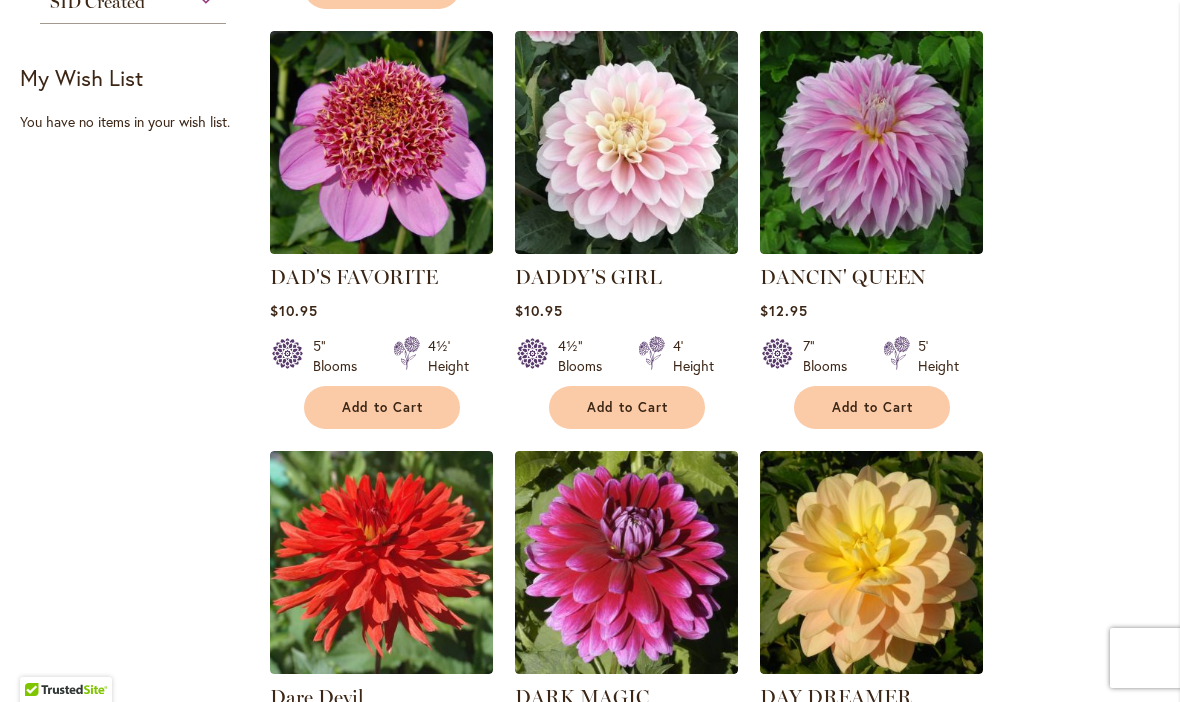 click at bounding box center (381, 142) 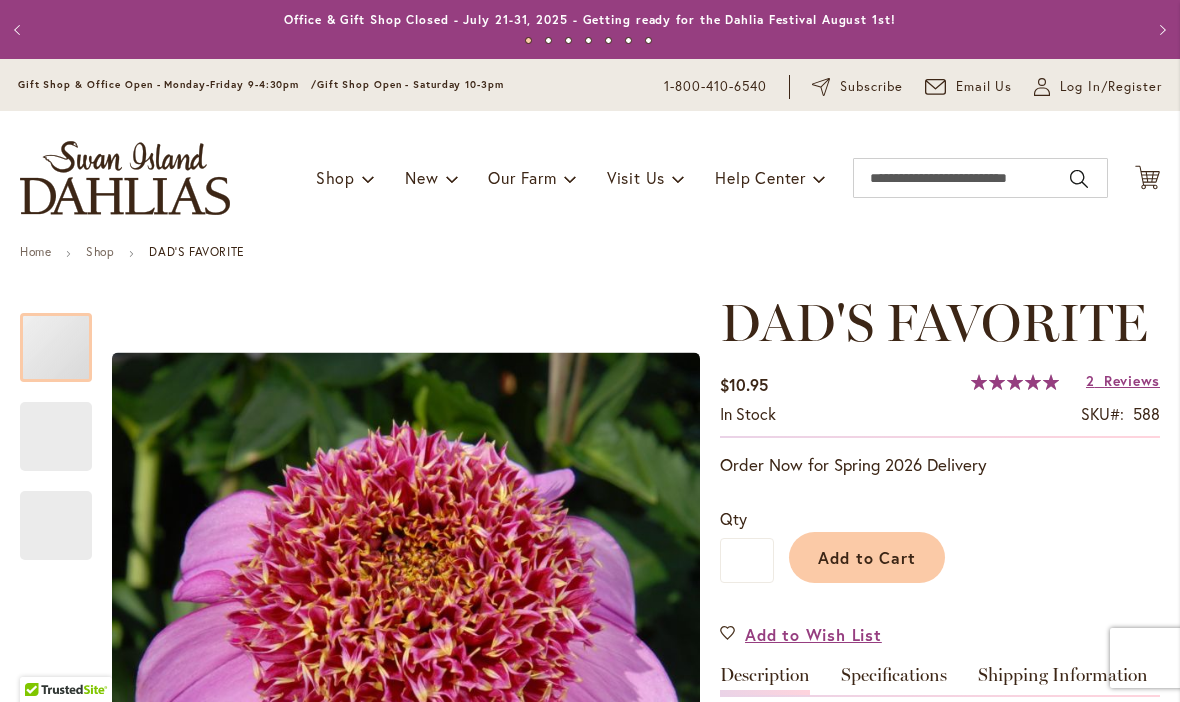 scroll, scrollTop: 0, scrollLeft: 0, axis: both 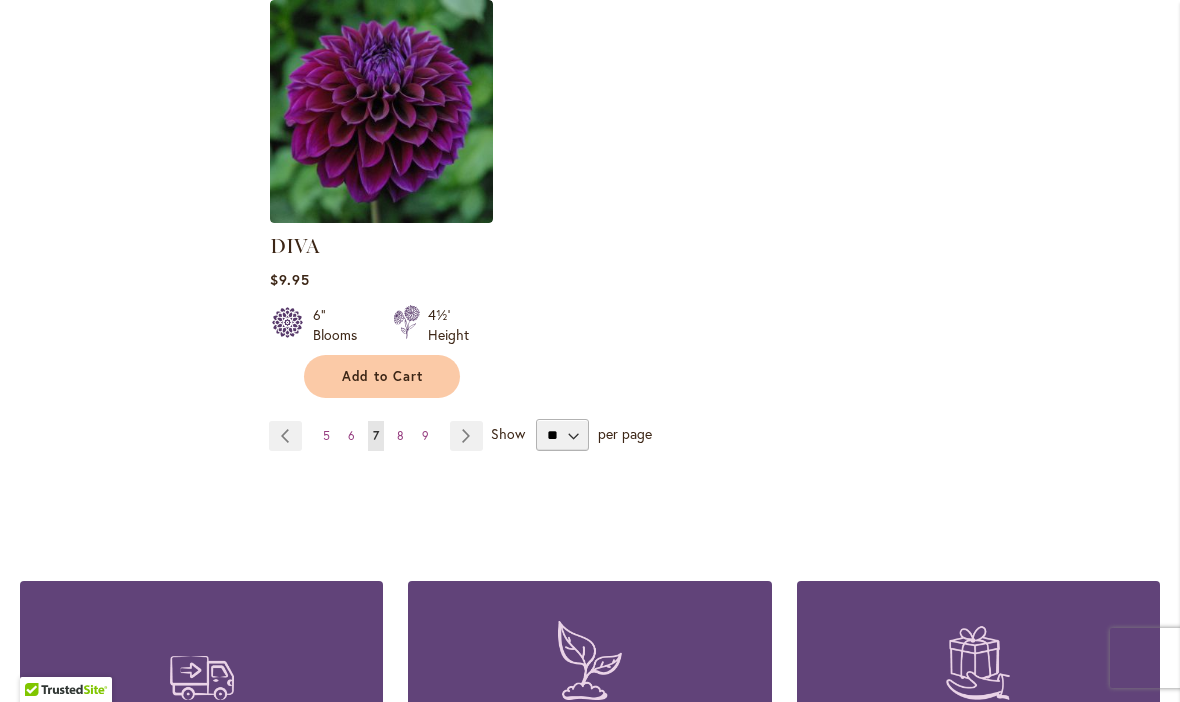 click on "Page
Next" at bounding box center [466, 436] 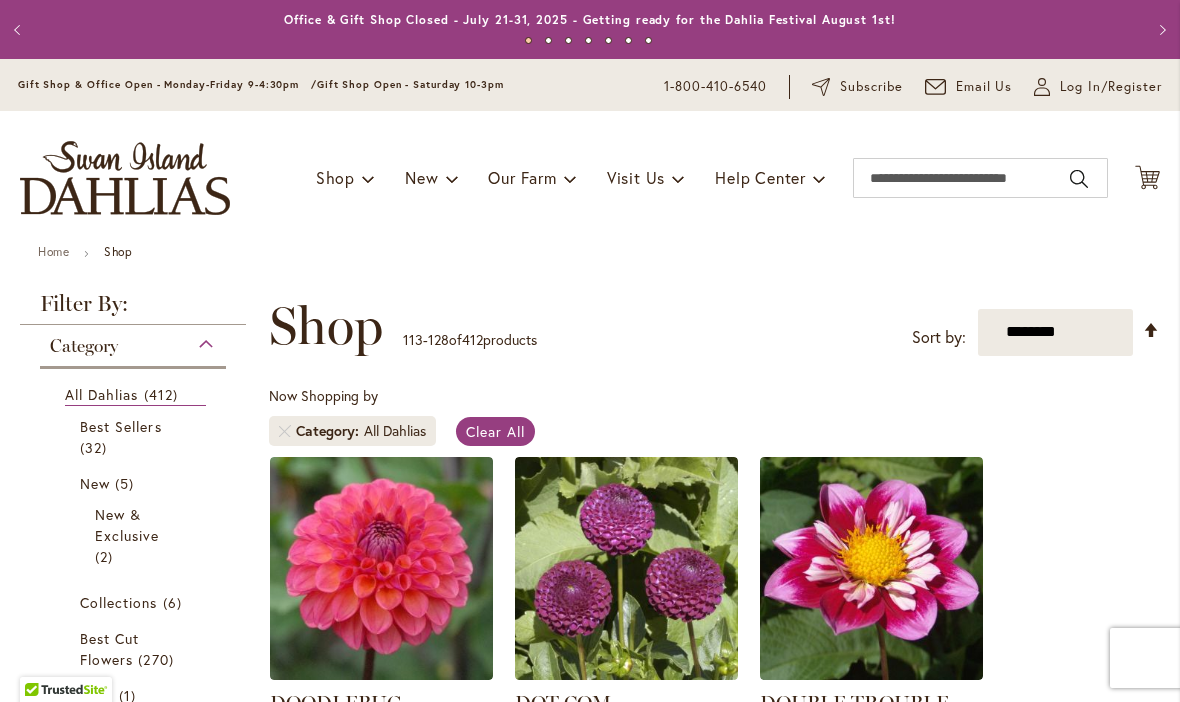 scroll, scrollTop: 0, scrollLeft: 0, axis: both 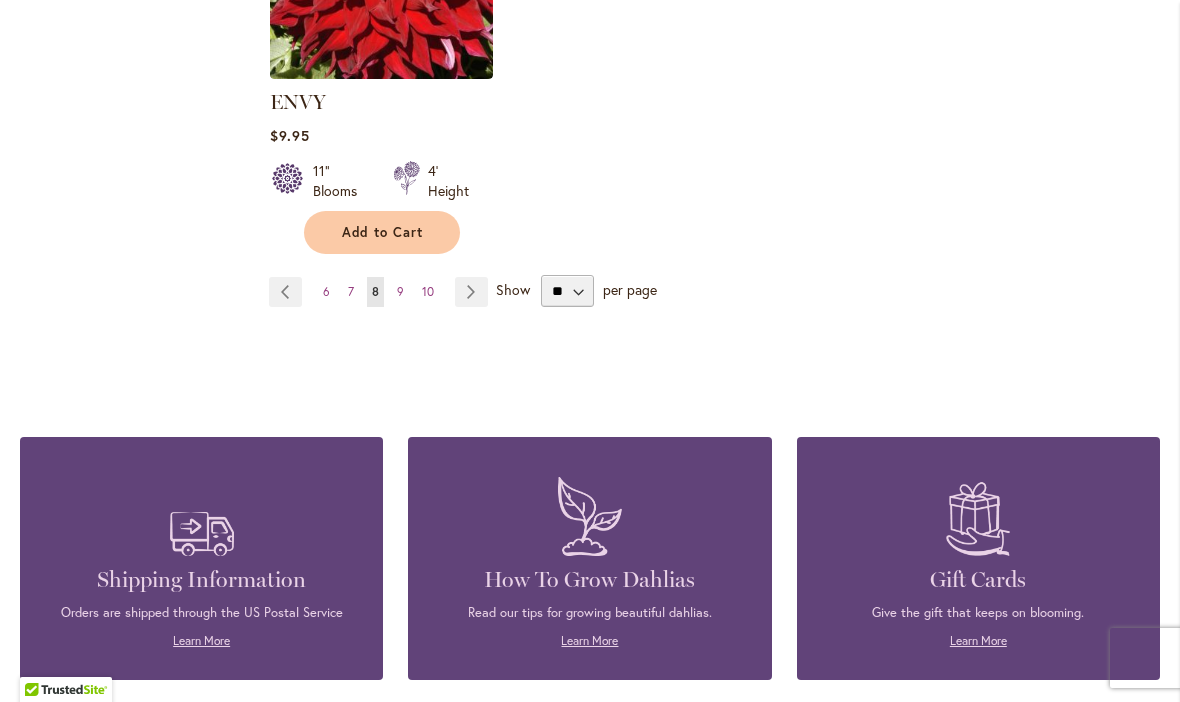 click on "Page
Next" at bounding box center (471, 292) 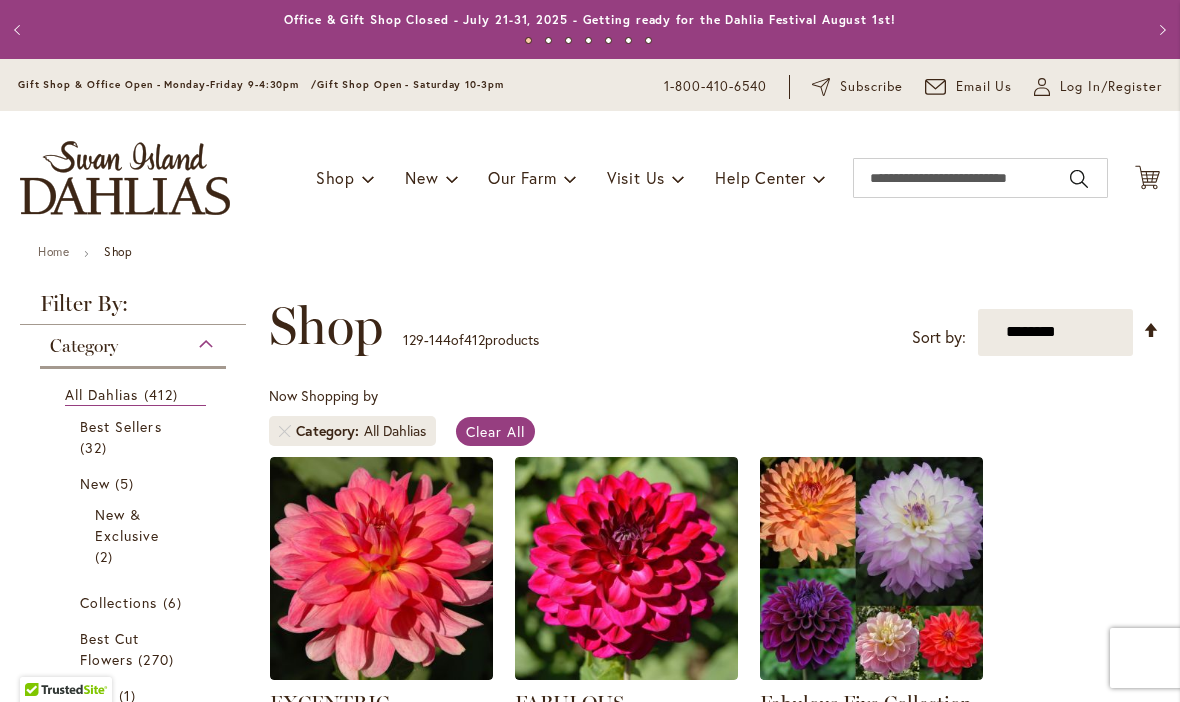 scroll, scrollTop: 0, scrollLeft: 0, axis: both 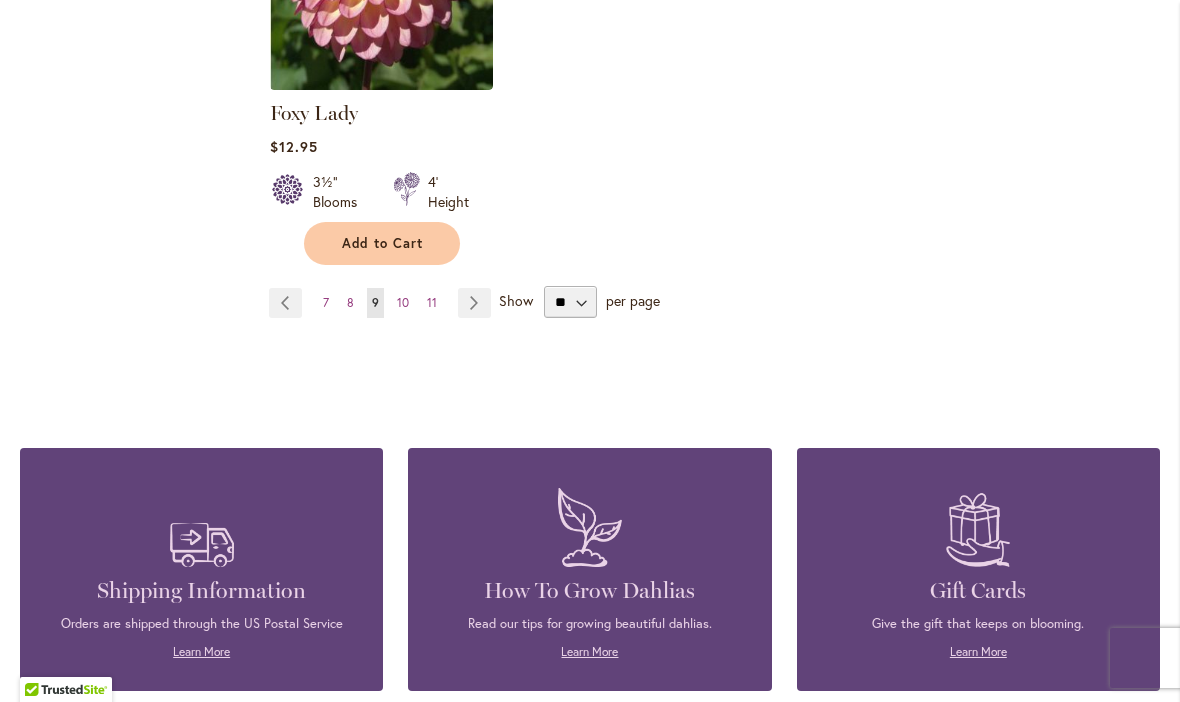 click on "Page
Next" at bounding box center [474, 303] 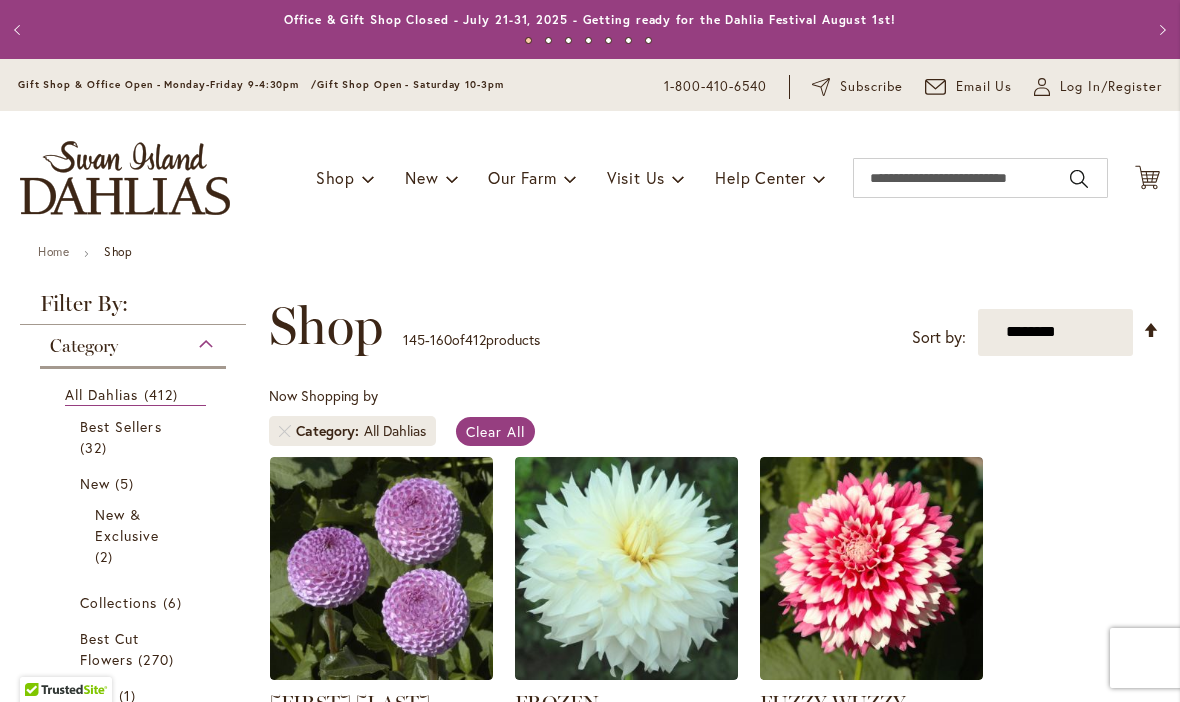 scroll, scrollTop: 0, scrollLeft: 0, axis: both 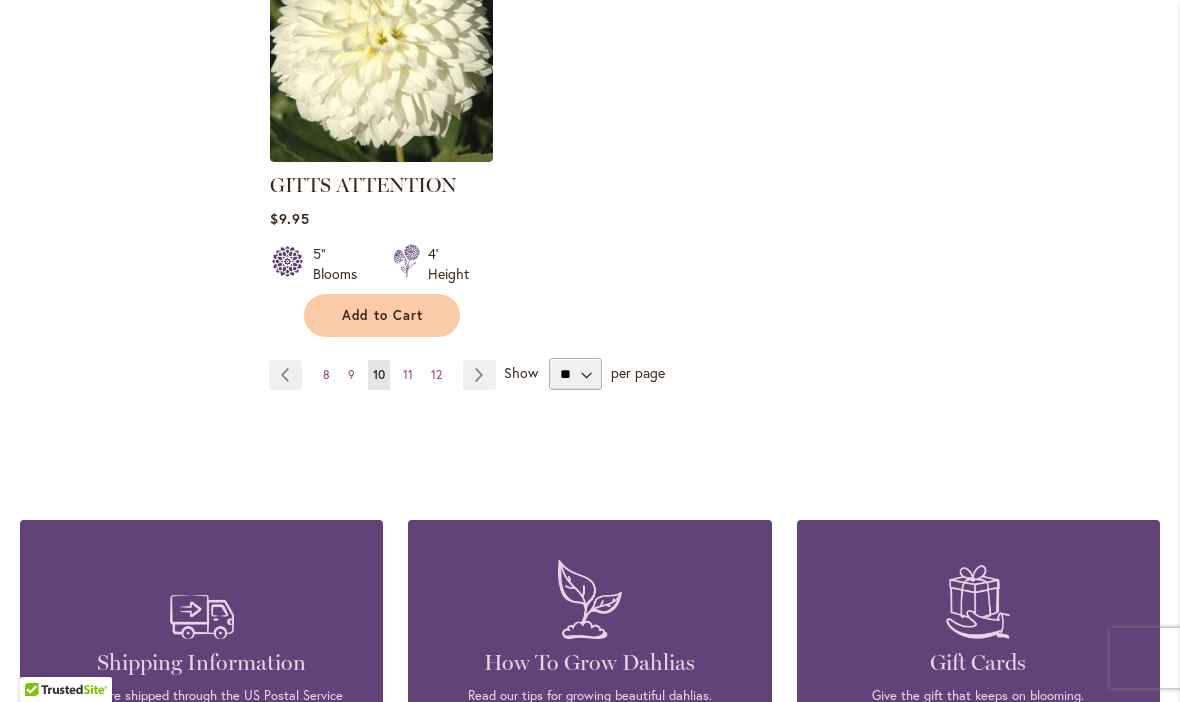 click on "Page
Next" at bounding box center (479, 375) 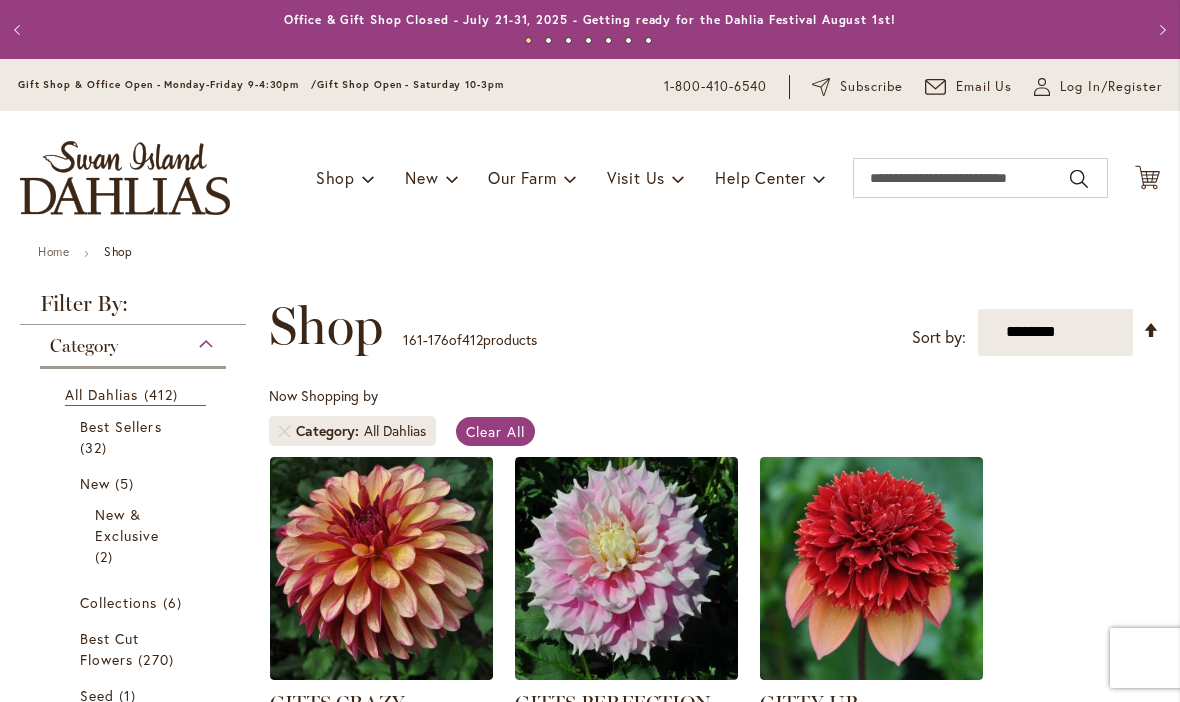 scroll, scrollTop: 0, scrollLeft: 0, axis: both 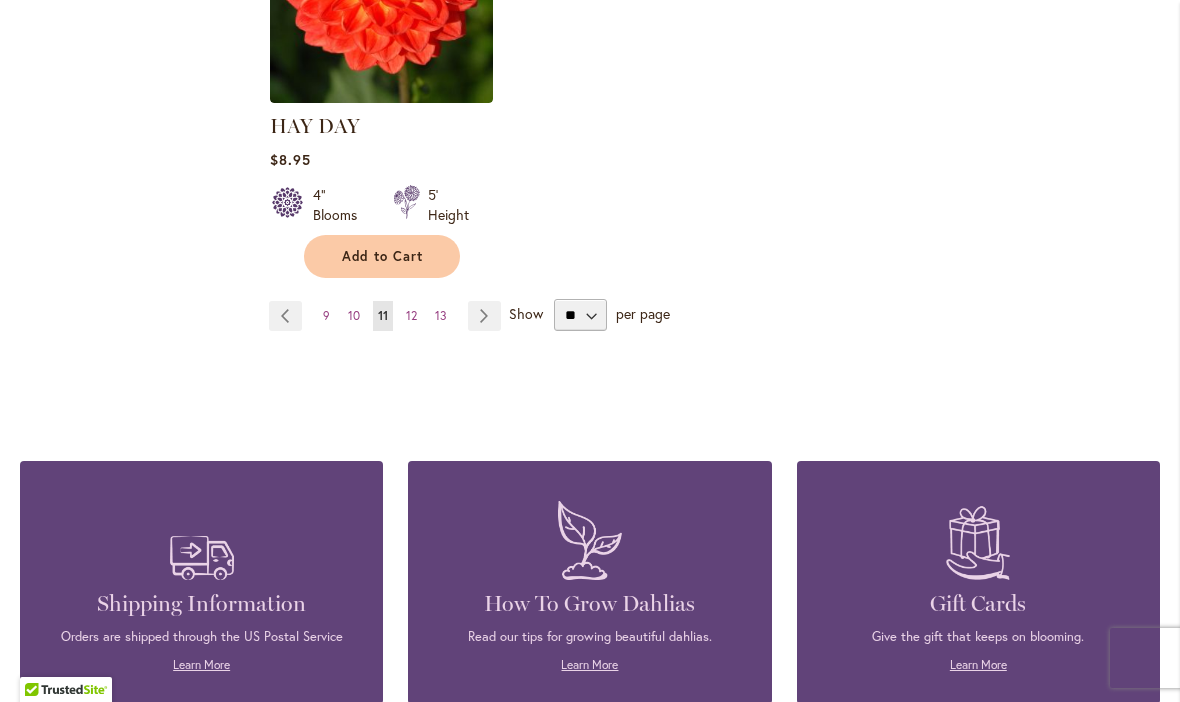 click on "Page
Next" at bounding box center [484, 316] 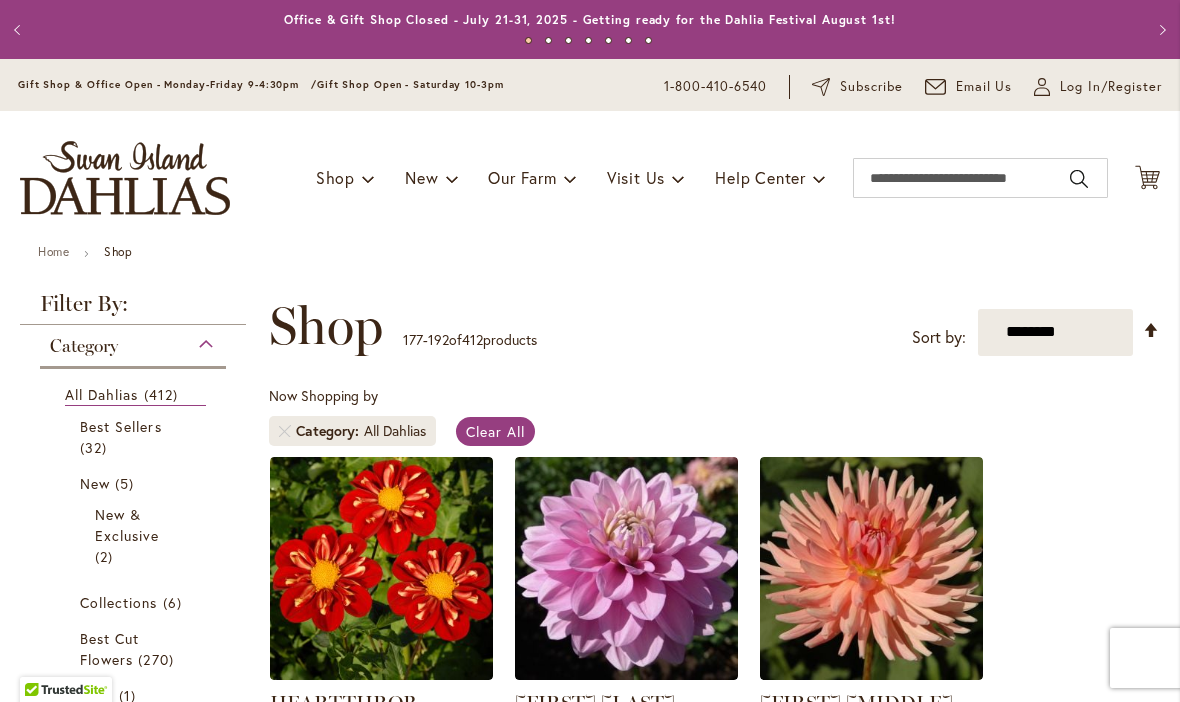 scroll, scrollTop: 0, scrollLeft: 0, axis: both 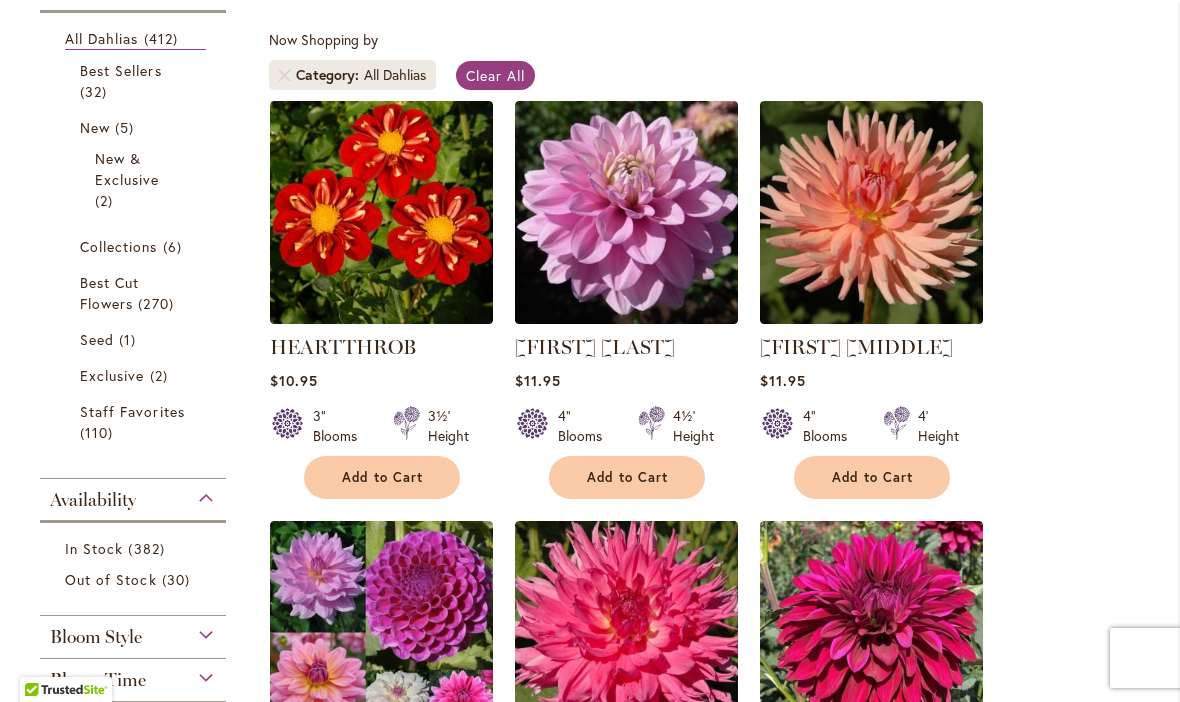 click at bounding box center (381, 212) 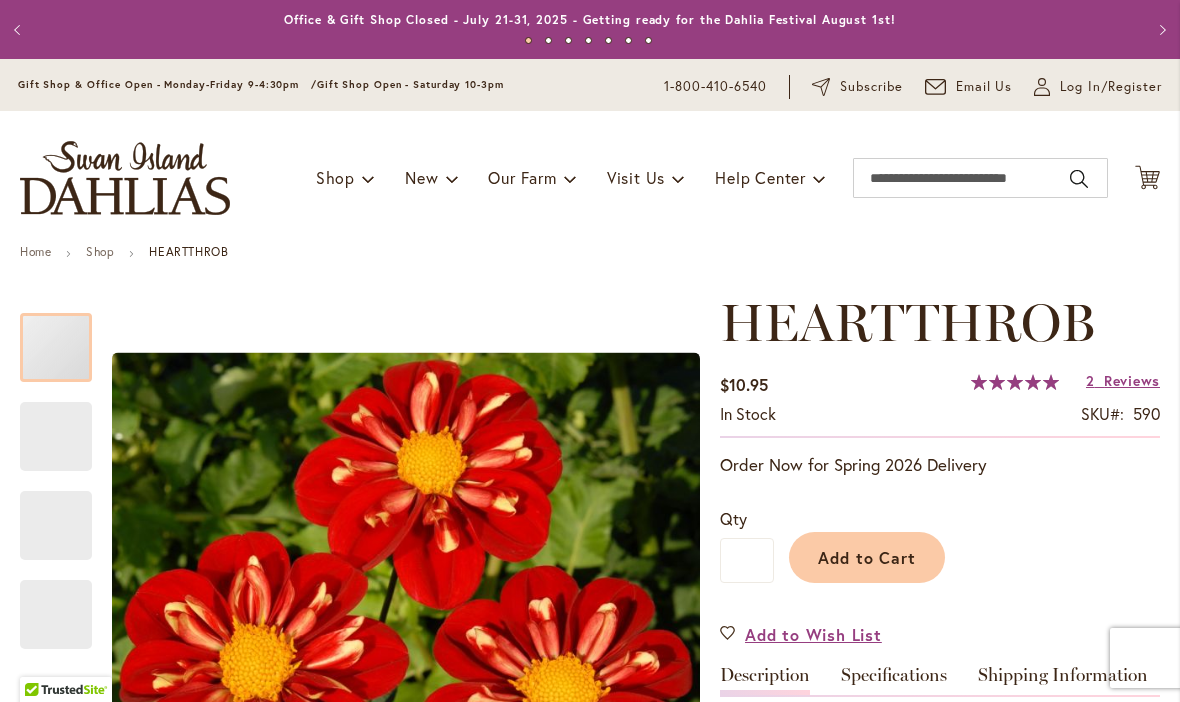 scroll, scrollTop: 0, scrollLeft: 0, axis: both 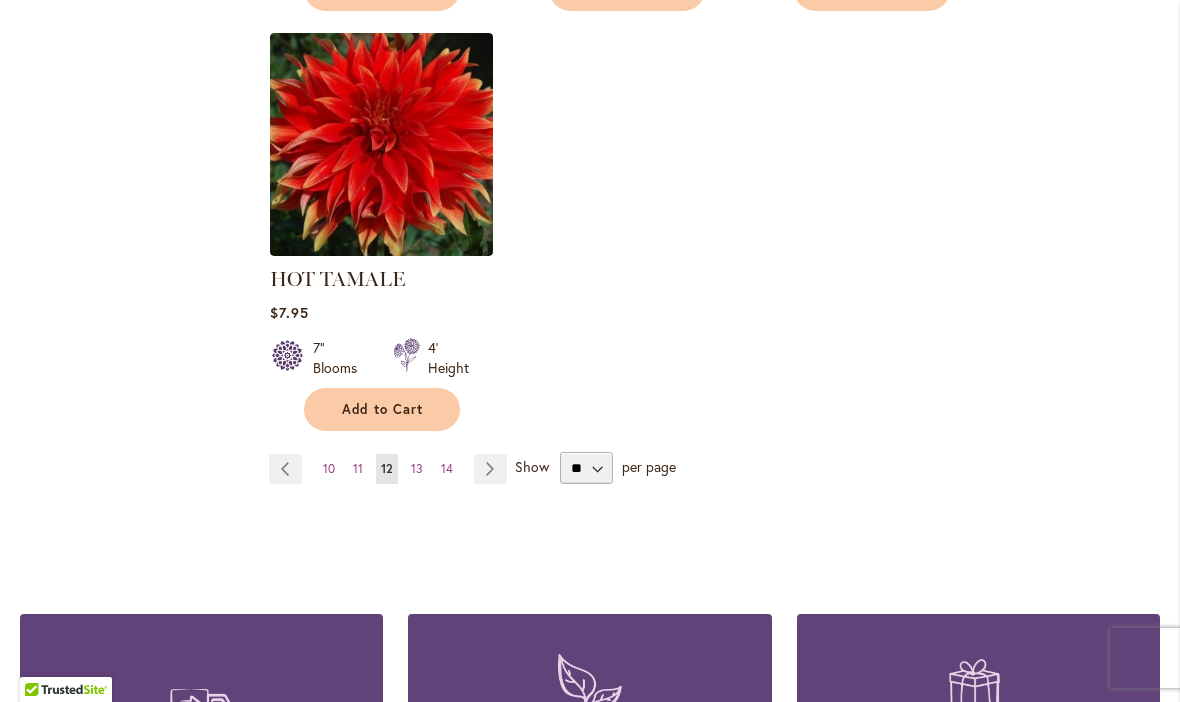 click on "Page
Next" at bounding box center (490, 469) 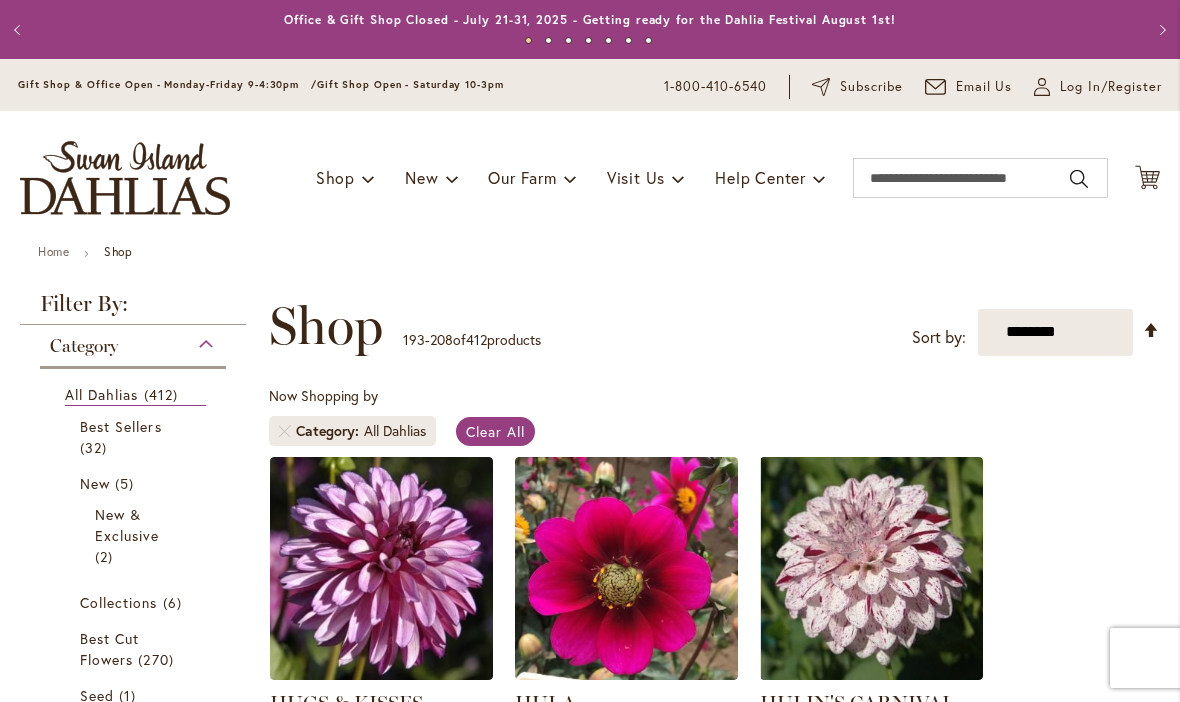 scroll, scrollTop: 0, scrollLeft: 0, axis: both 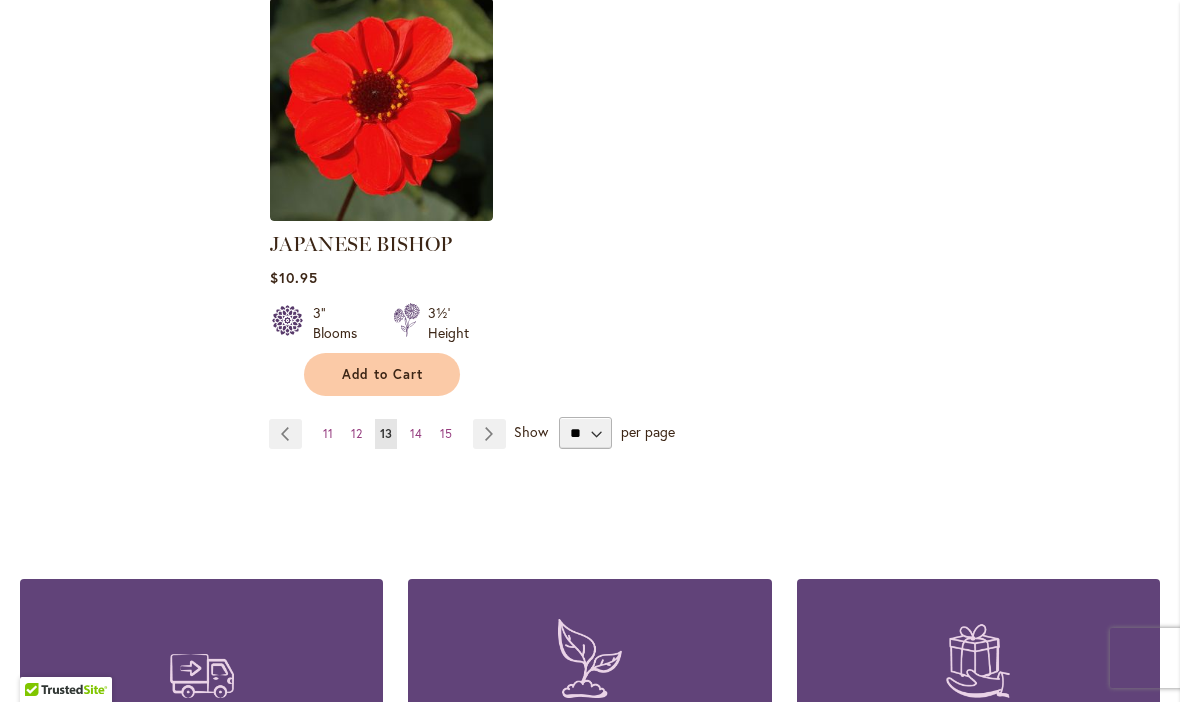 click on "Page
Next" at bounding box center (489, 434) 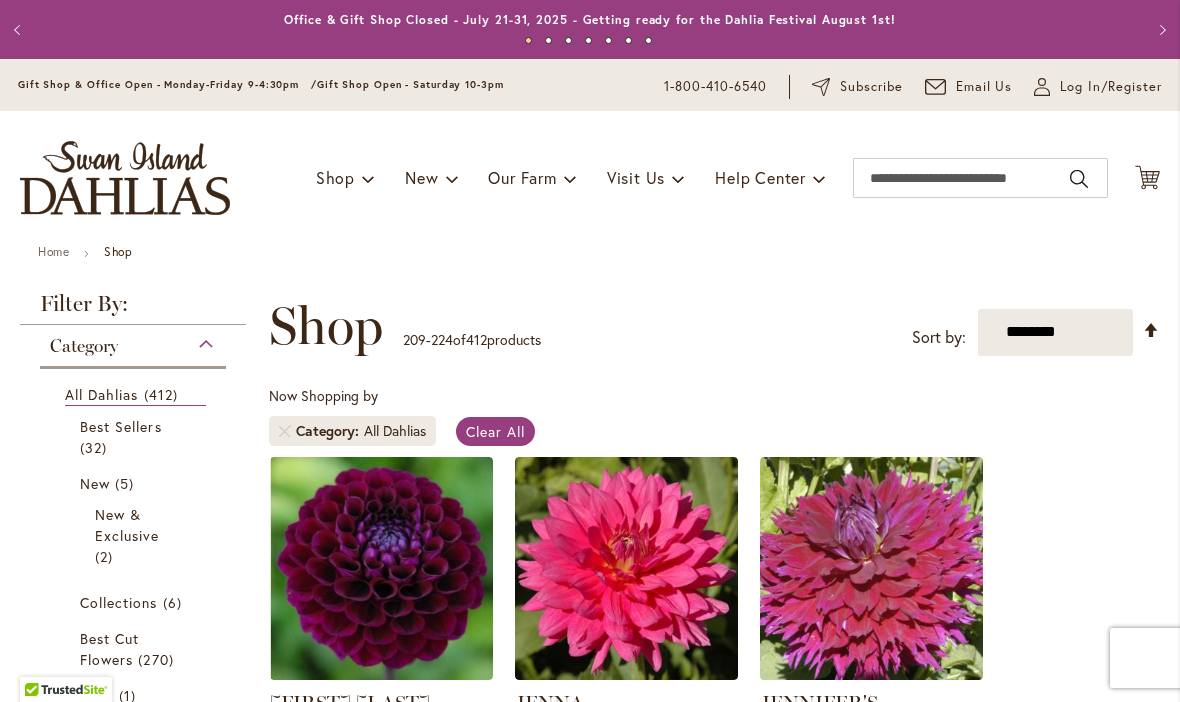 scroll, scrollTop: 0, scrollLeft: 0, axis: both 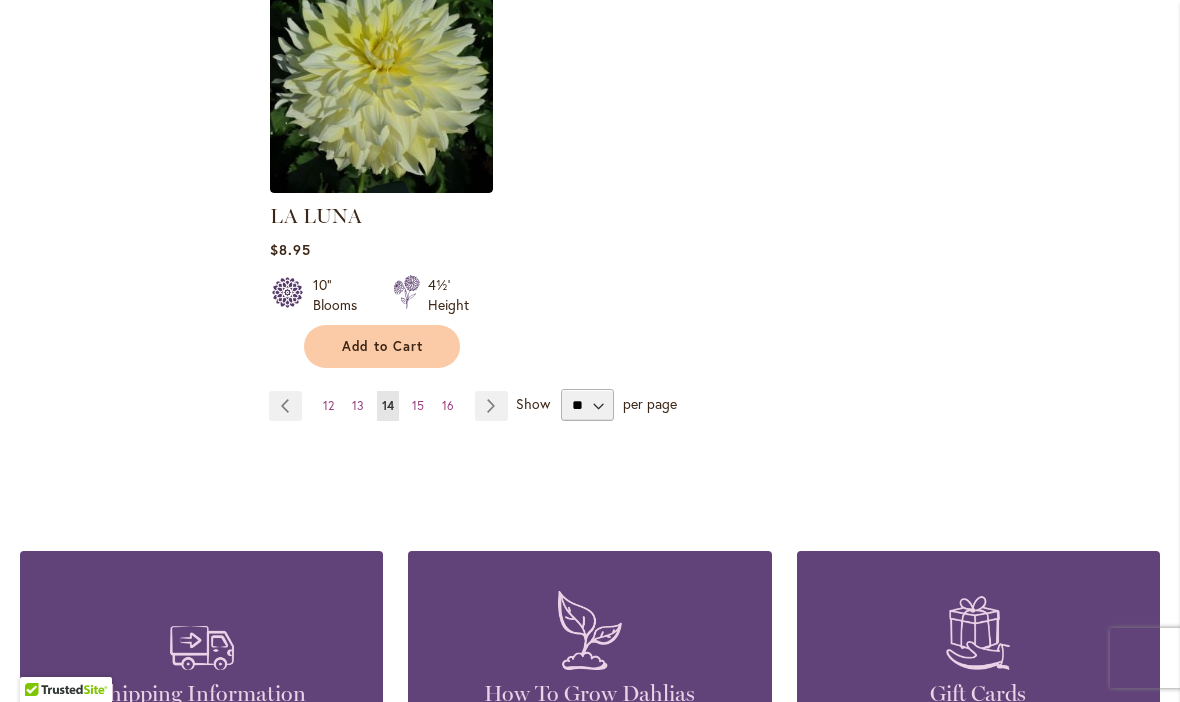 click on "Page
Next" at bounding box center (491, 406) 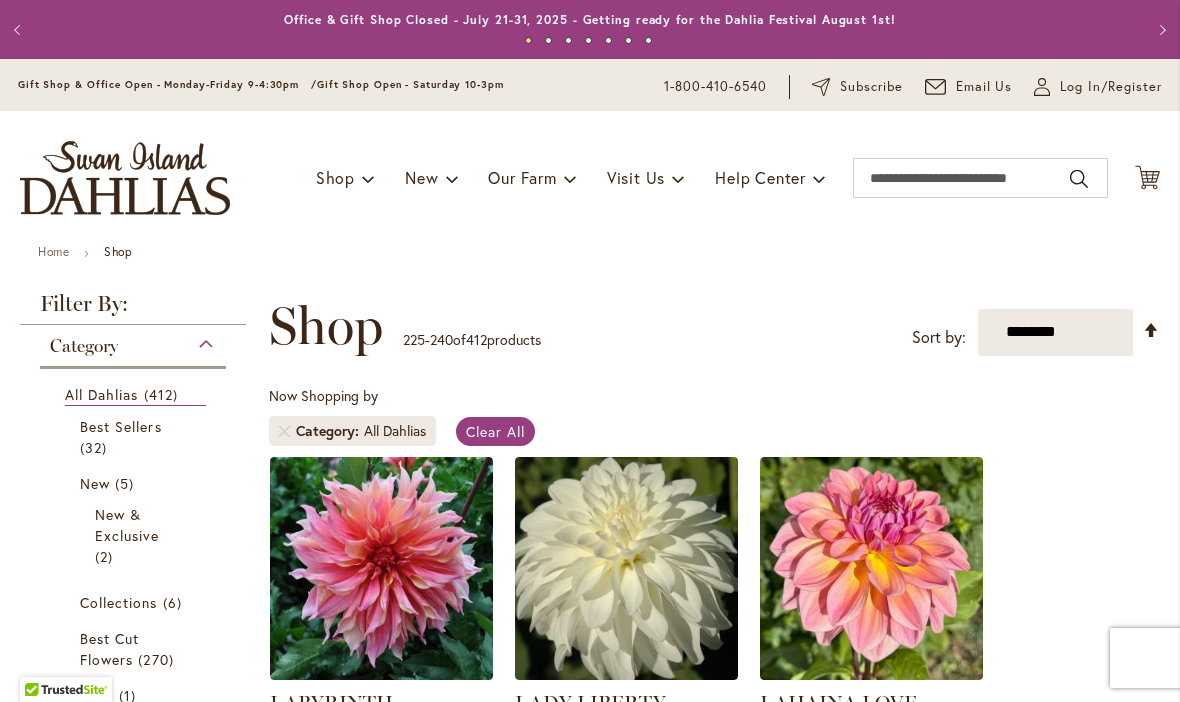 scroll, scrollTop: 0, scrollLeft: 0, axis: both 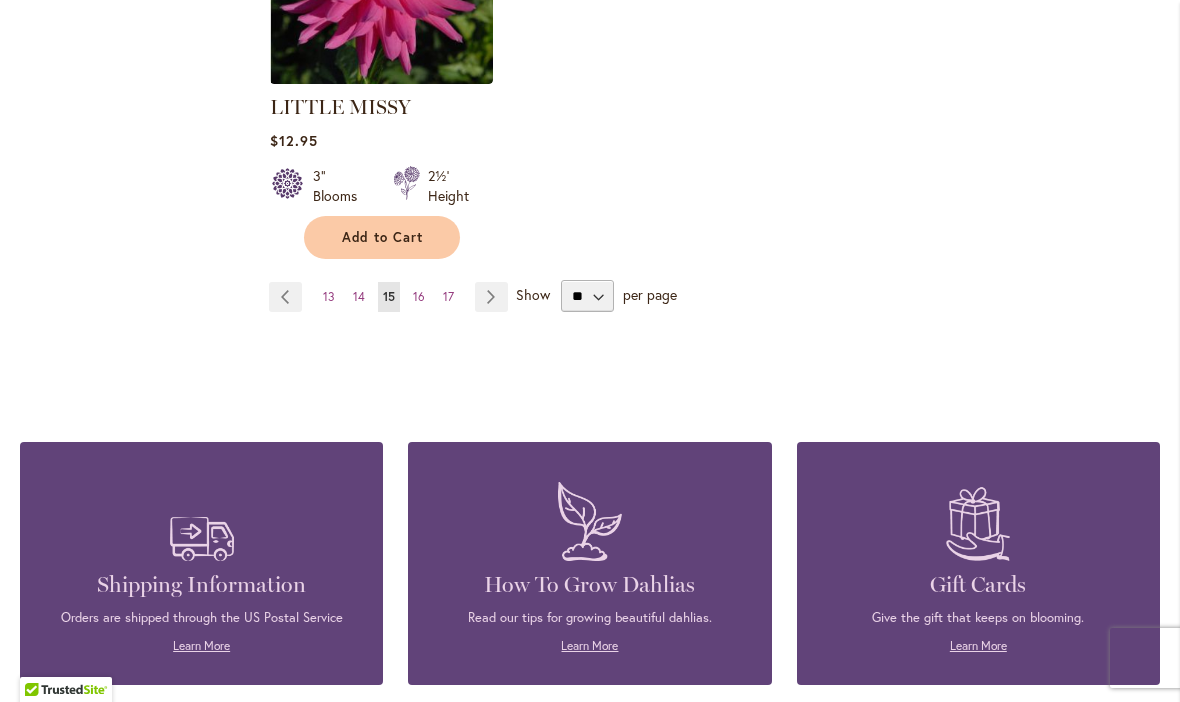 click on "Page
Next" at bounding box center (491, 297) 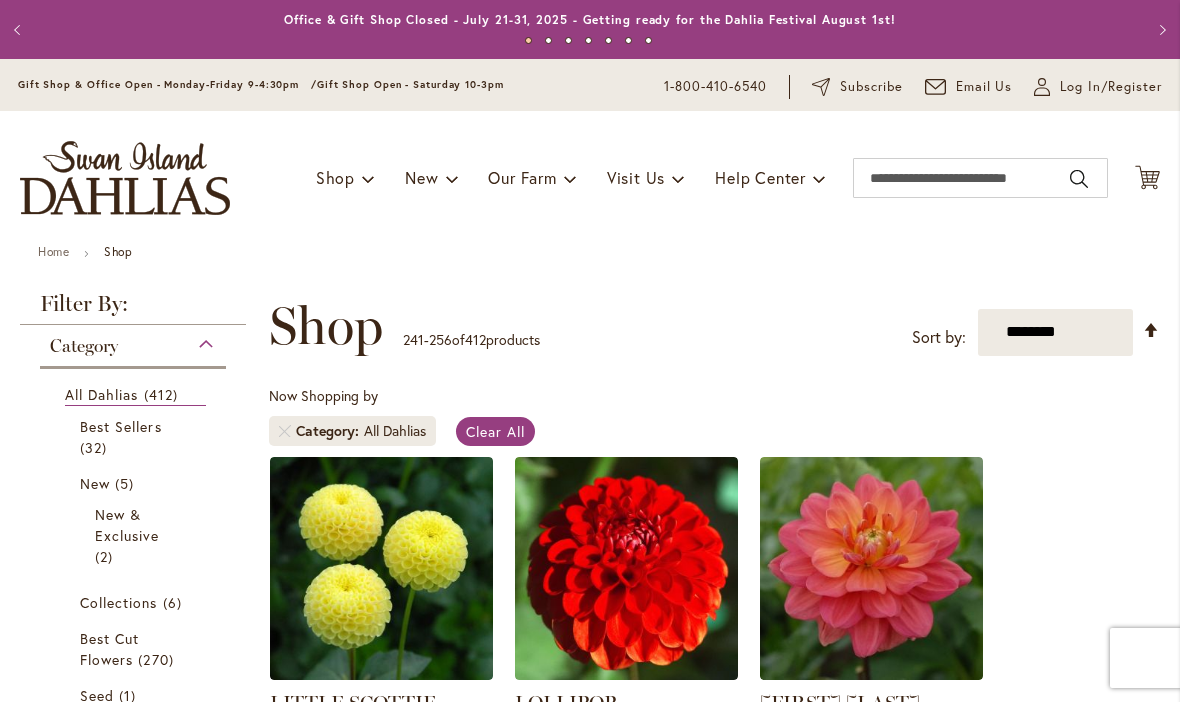 scroll, scrollTop: 0, scrollLeft: 0, axis: both 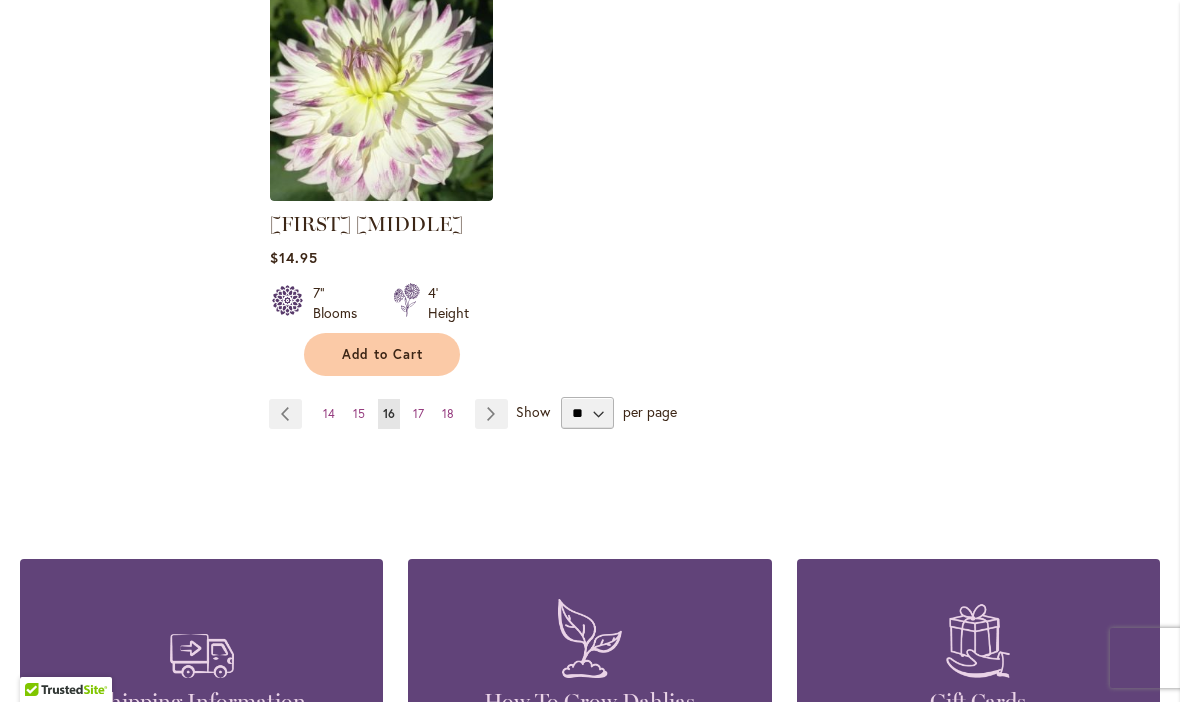 click on "Page
Next" at bounding box center (491, 414) 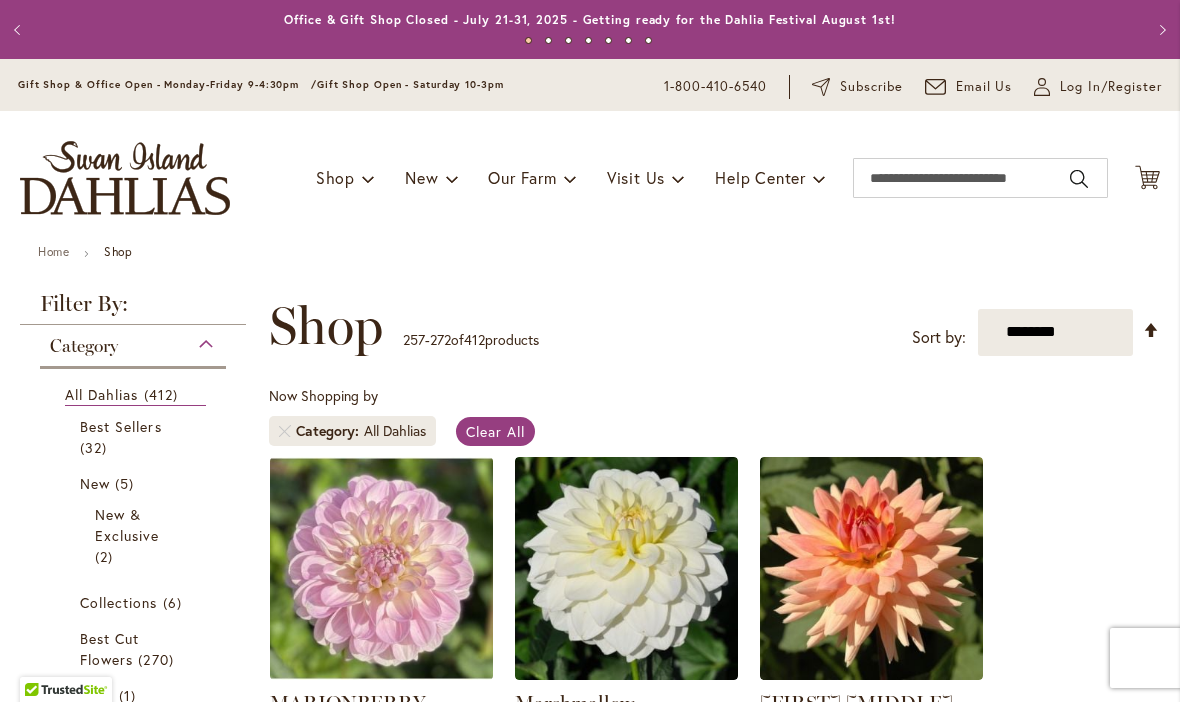 scroll, scrollTop: 0, scrollLeft: 0, axis: both 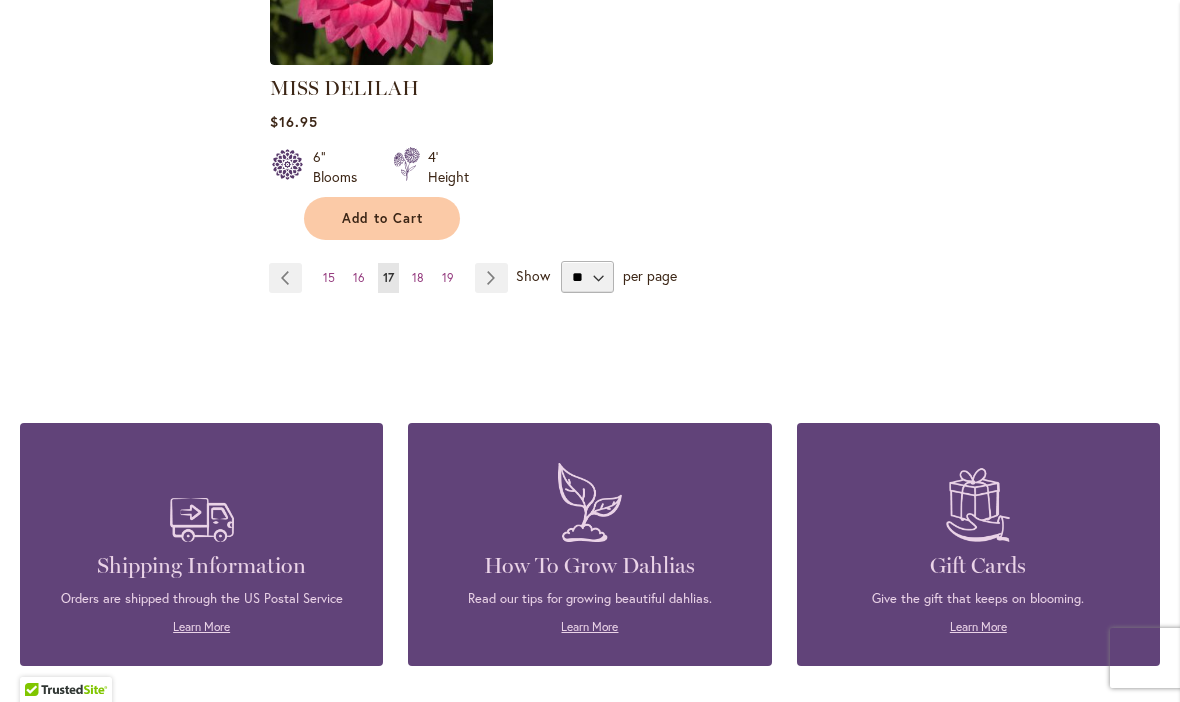 click on "Page
Next" at bounding box center [491, 278] 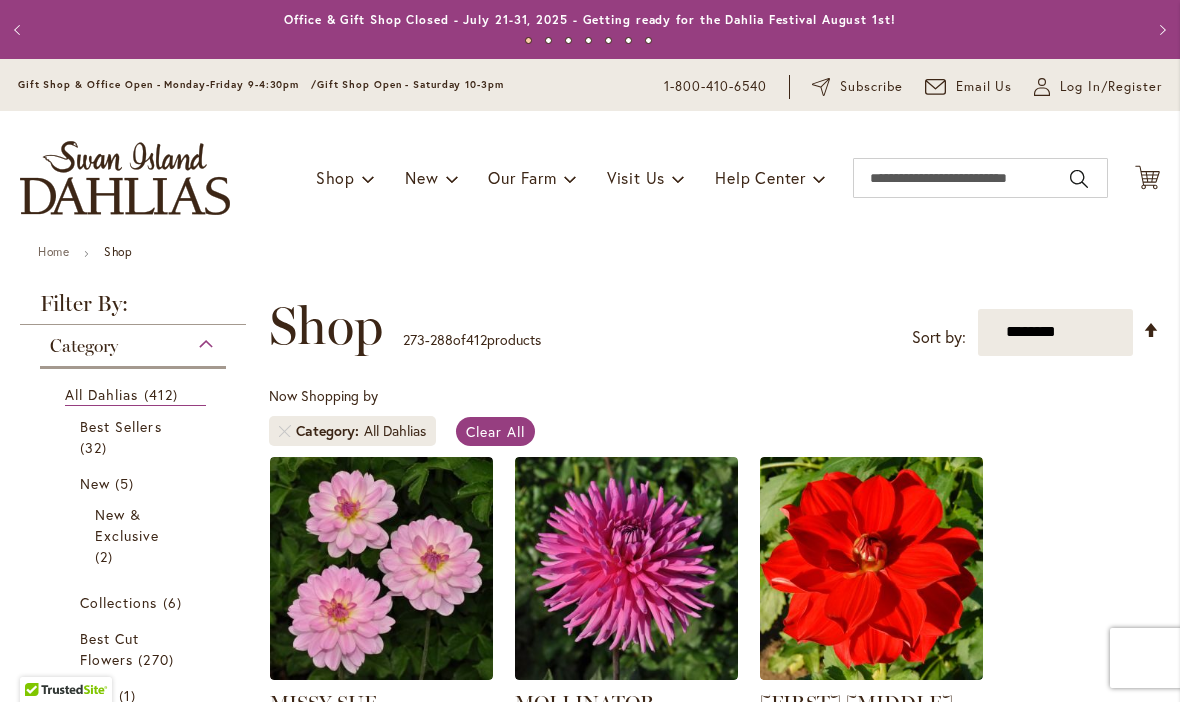 scroll, scrollTop: 0, scrollLeft: 0, axis: both 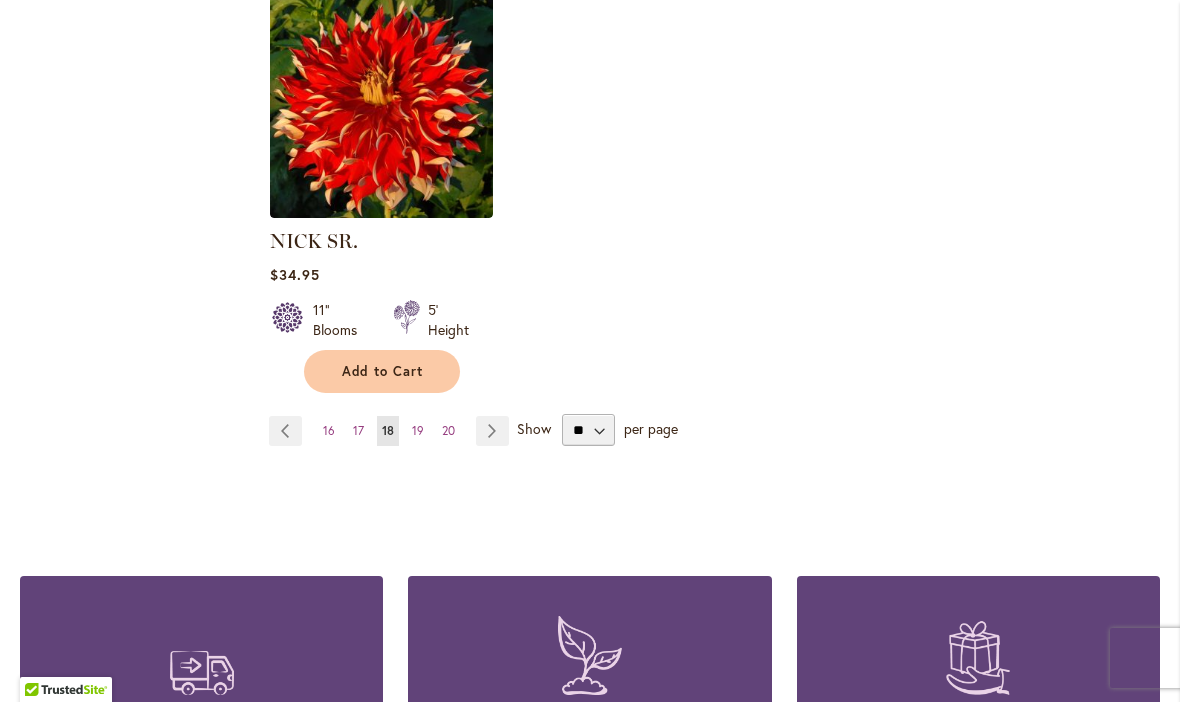click on "Page
Next" at bounding box center [492, 431] 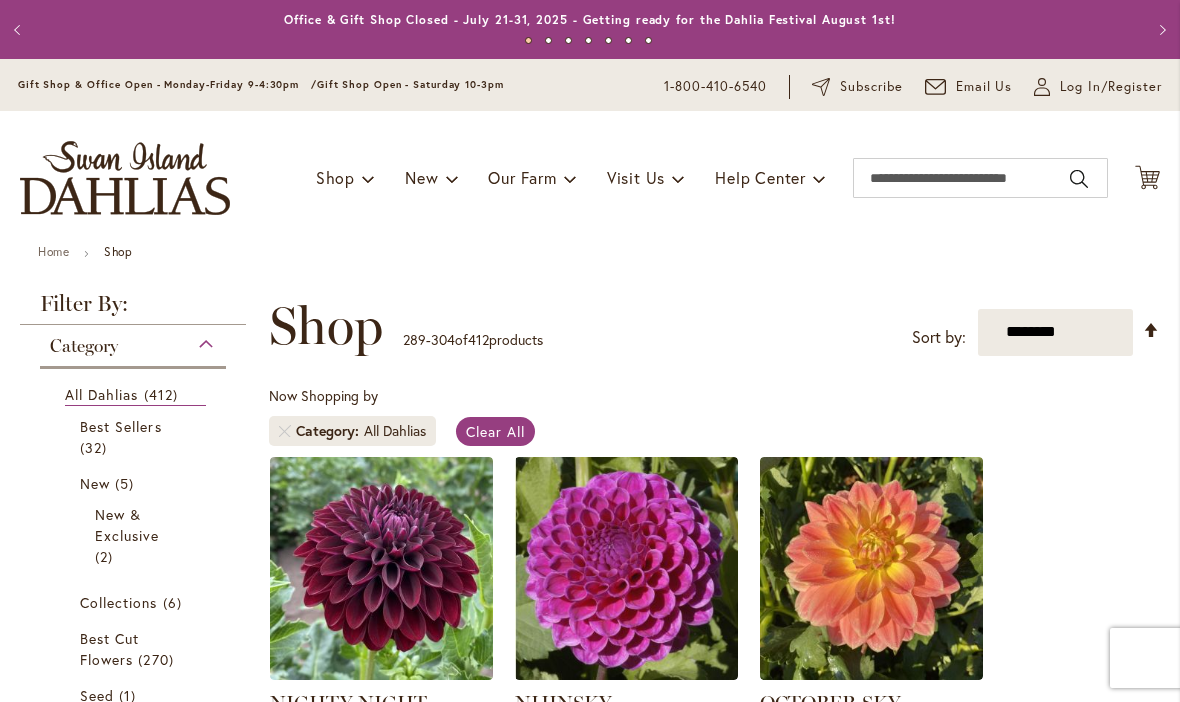 scroll, scrollTop: 0, scrollLeft: 0, axis: both 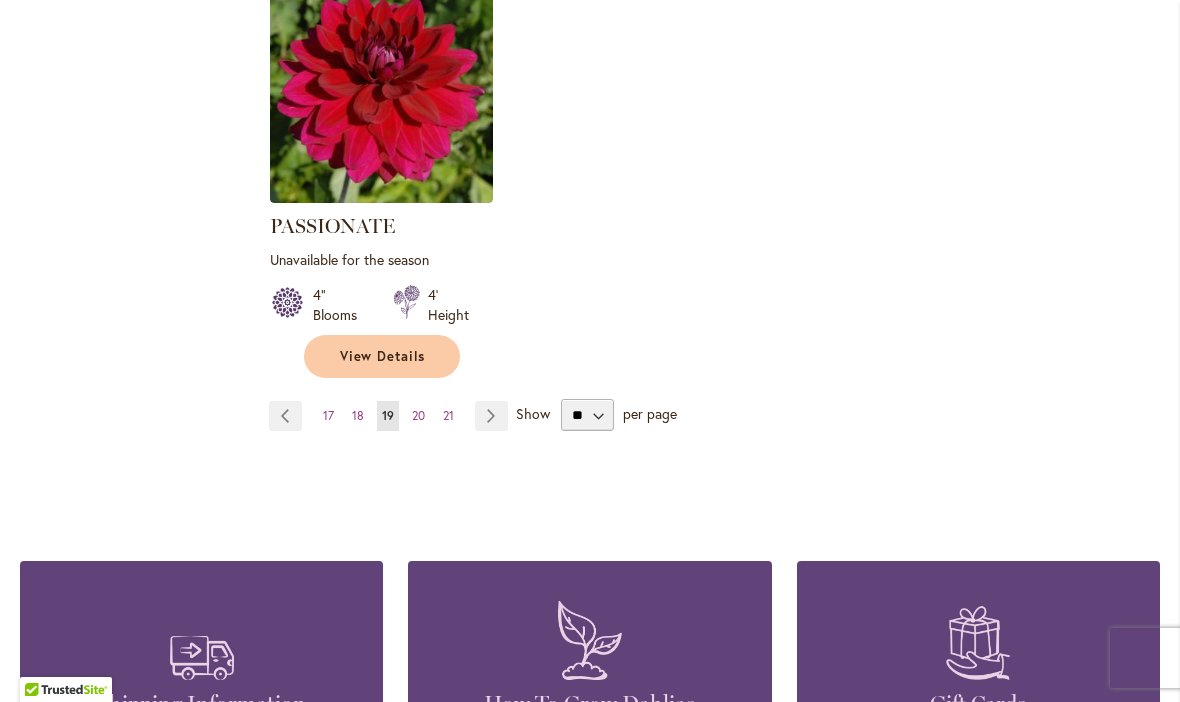 click on "Page
Next" at bounding box center [491, 416] 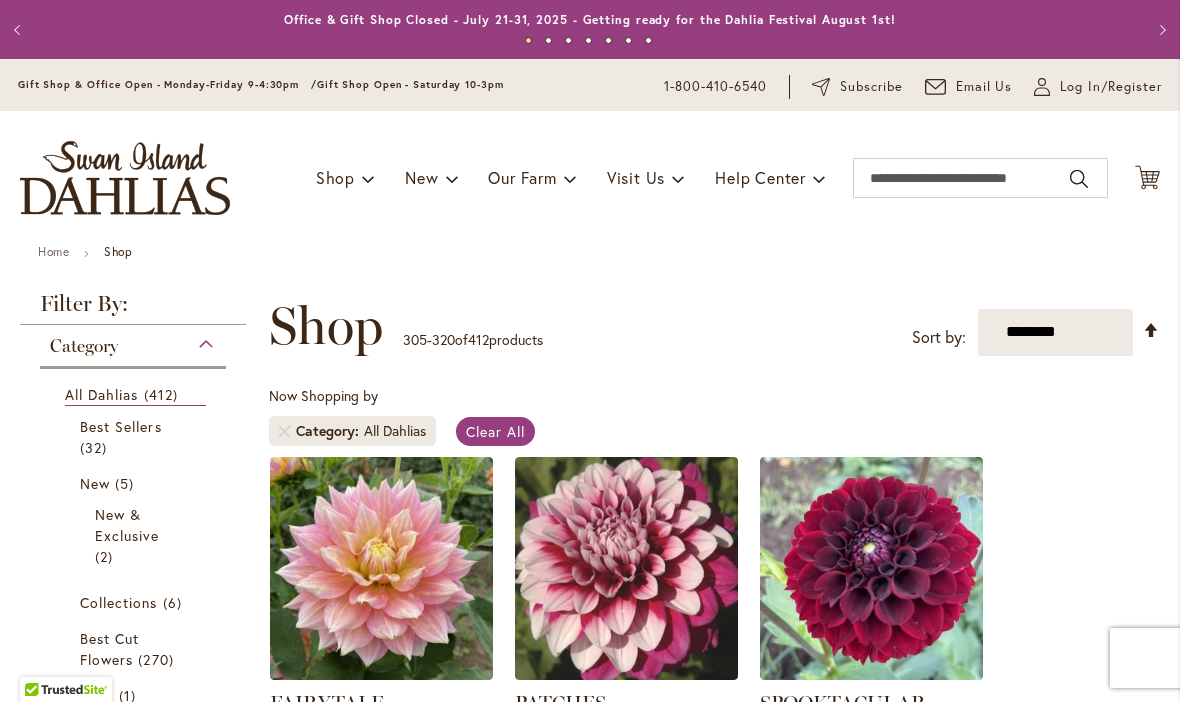 scroll, scrollTop: 0, scrollLeft: 0, axis: both 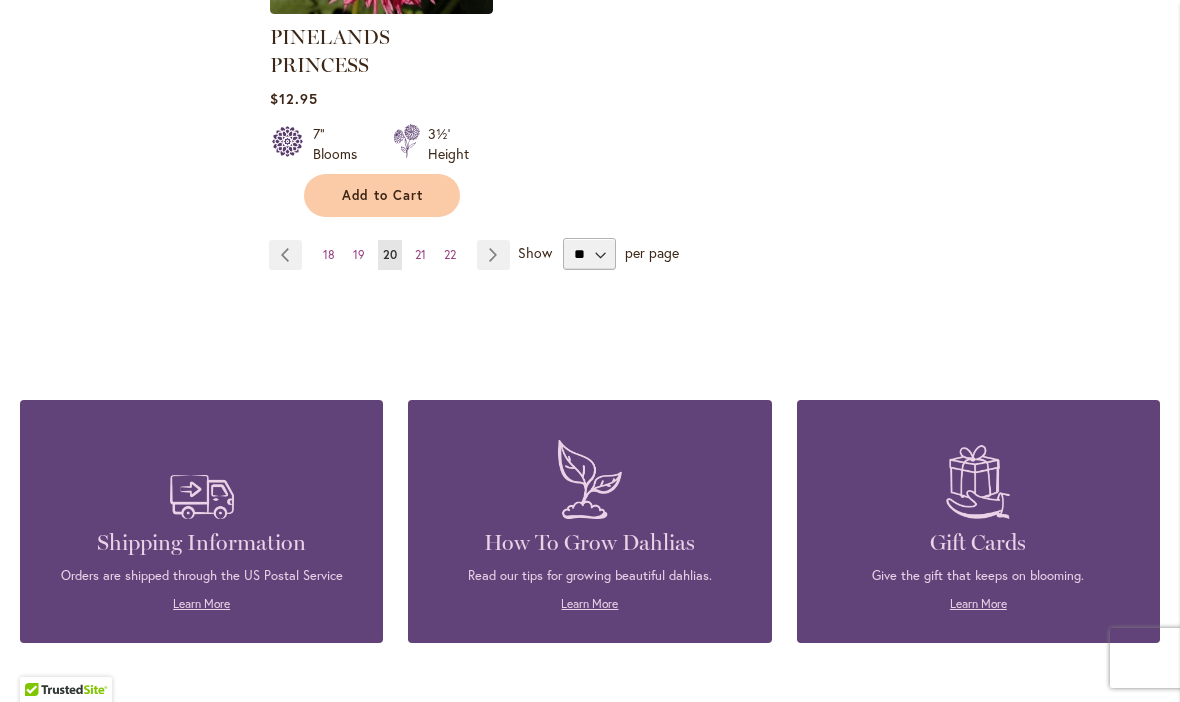 click on "Page
Next" at bounding box center [493, 255] 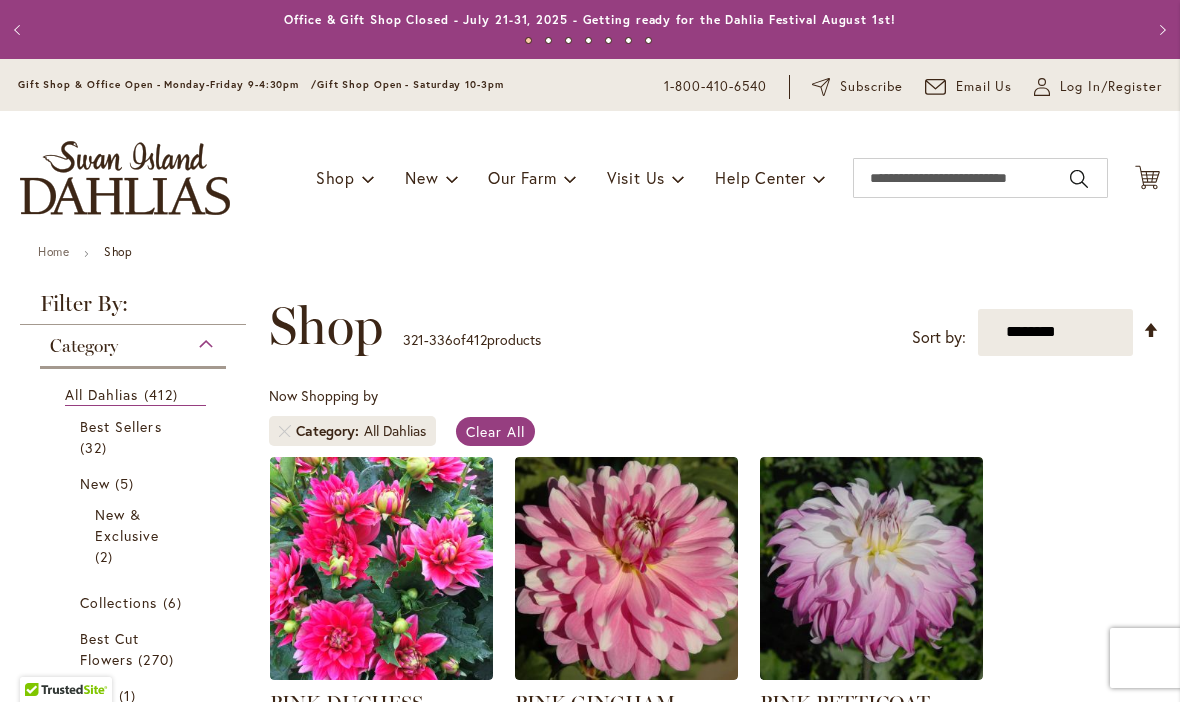 scroll, scrollTop: 0, scrollLeft: 0, axis: both 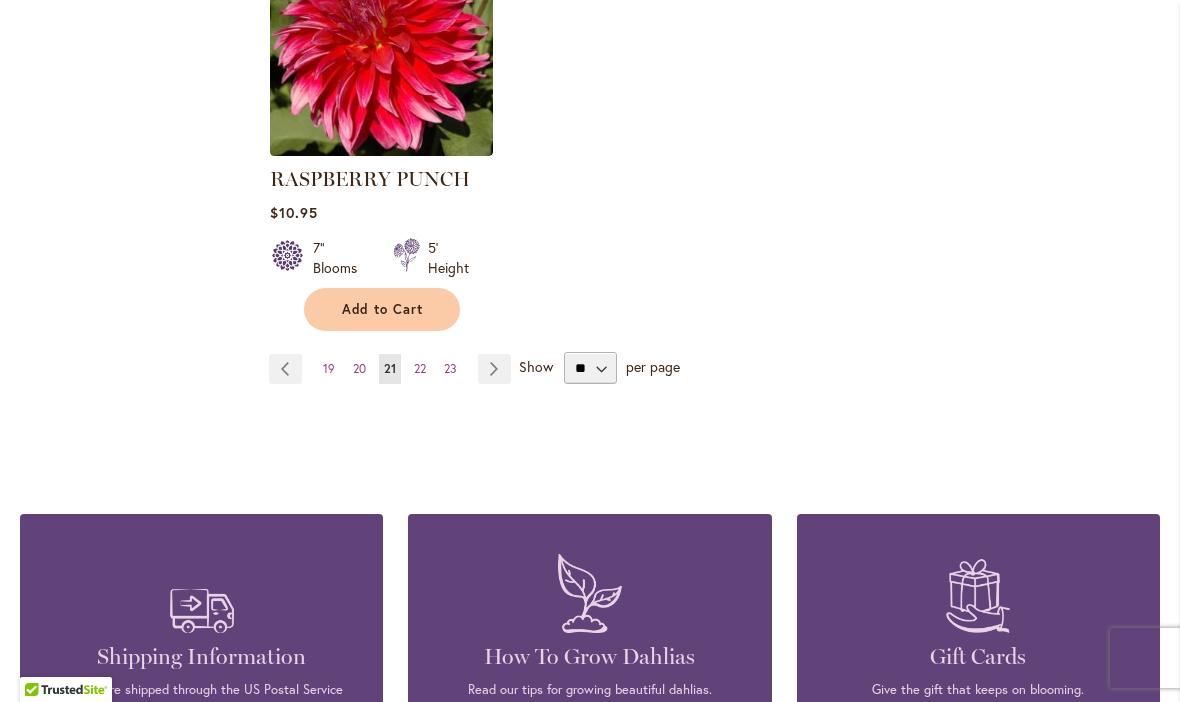click on "Page
Next" at bounding box center (494, 369) 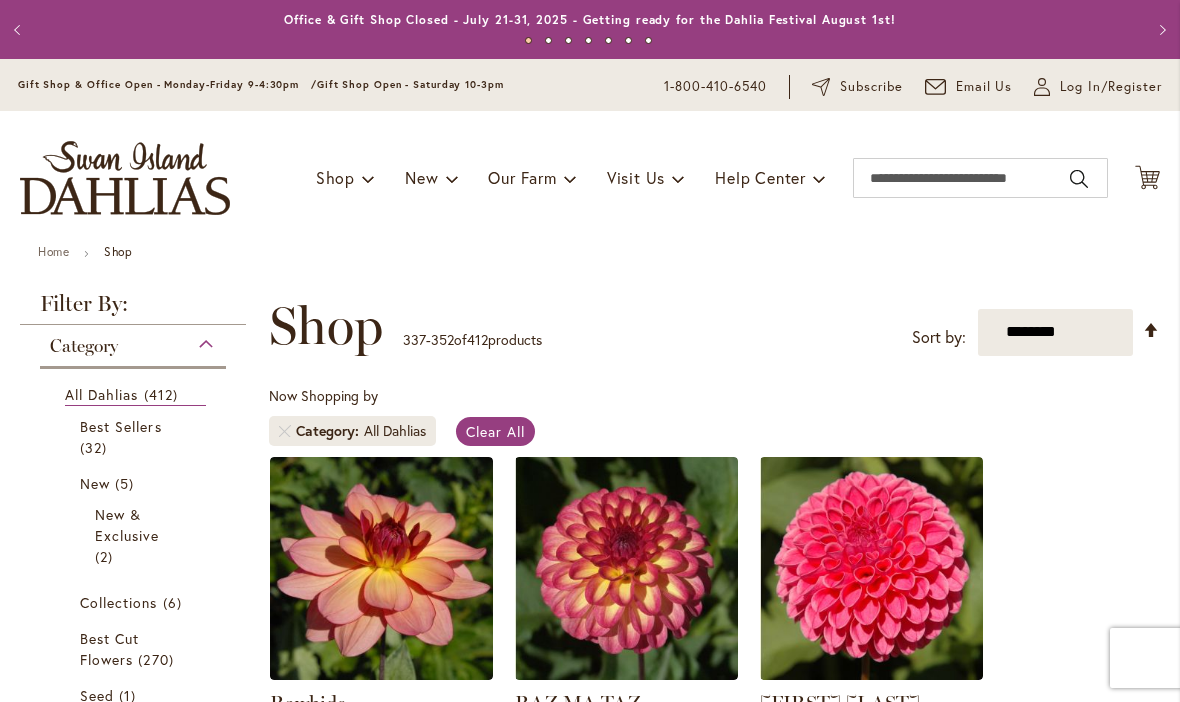 scroll, scrollTop: 0, scrollLeft: 0, axis: both 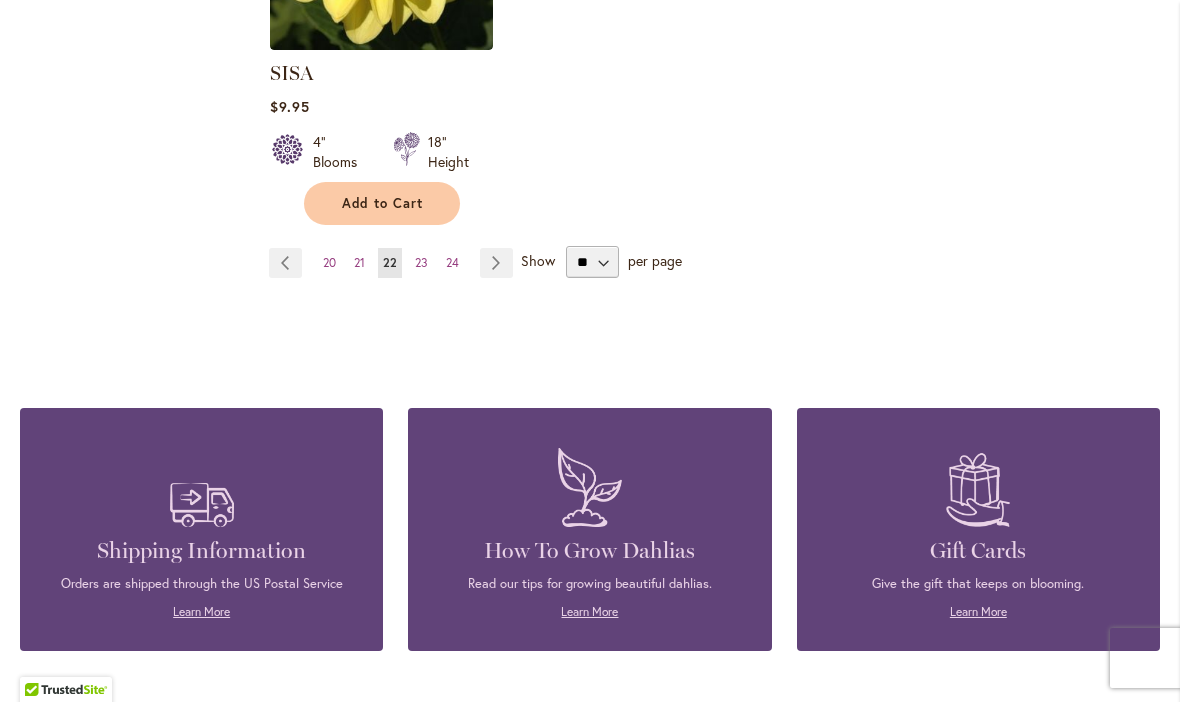 click on "Page
Next" at bounding box center (496, 263) 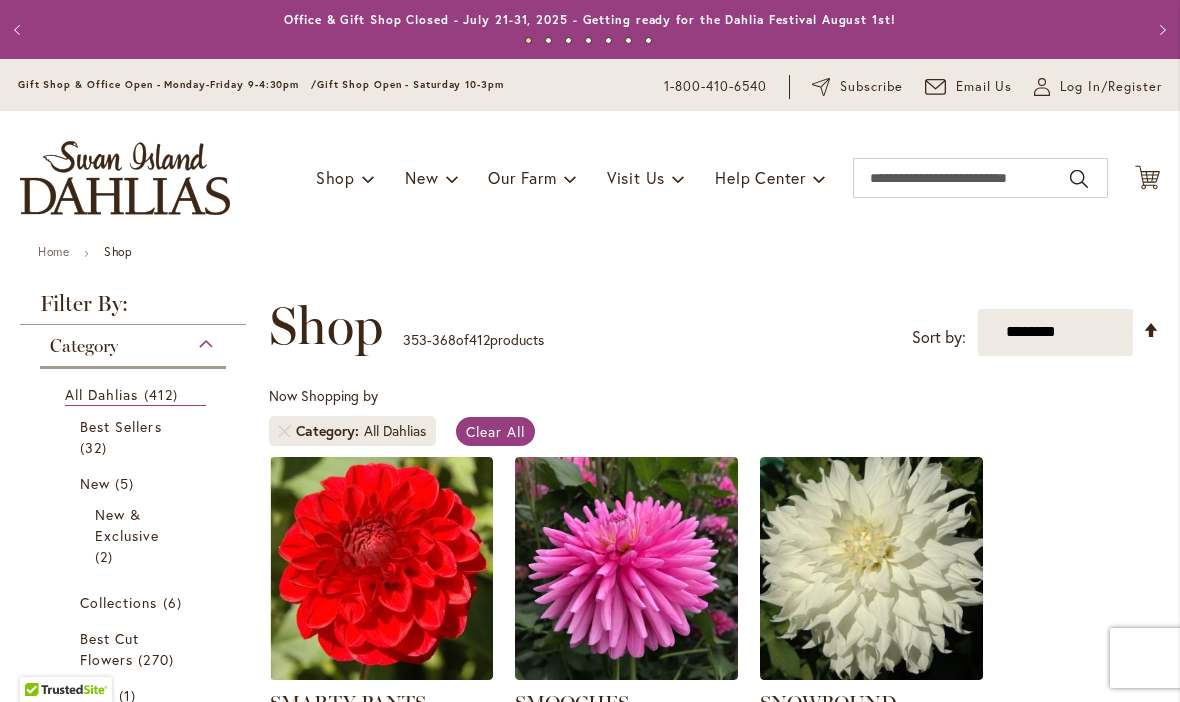 scroll, scrollTop: 0, scrollLeft: 0, axis: both 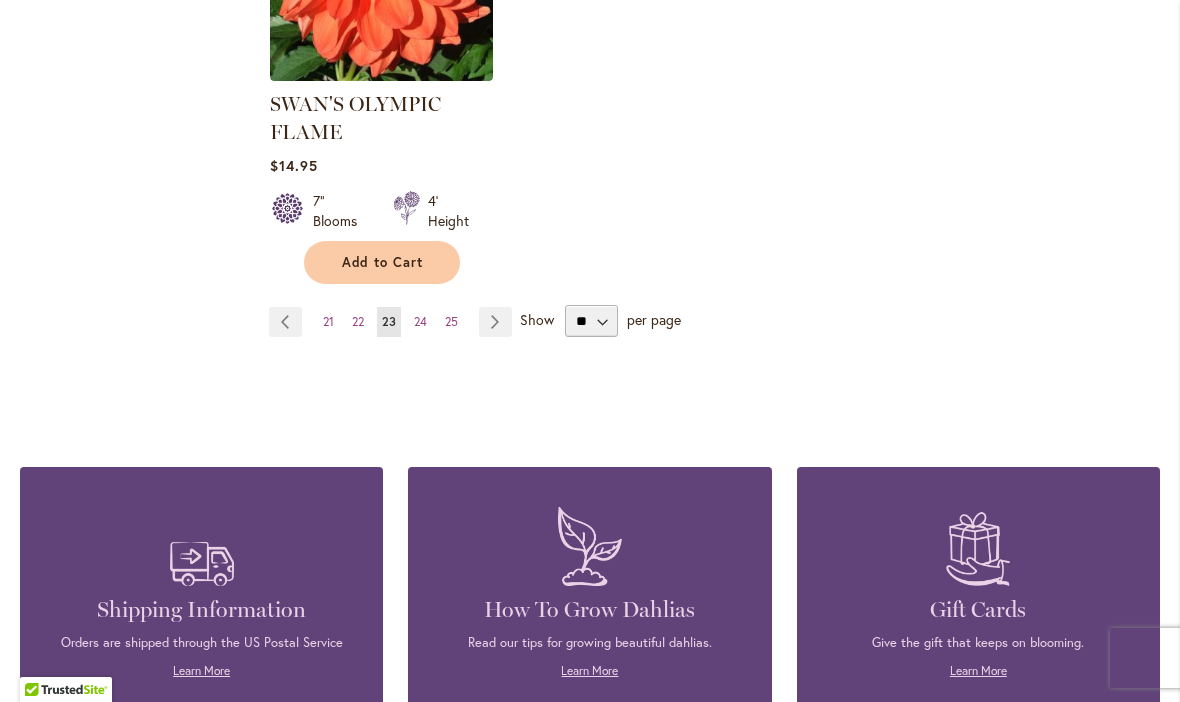 click on "Page
Next" at bounding box center (495, 322) 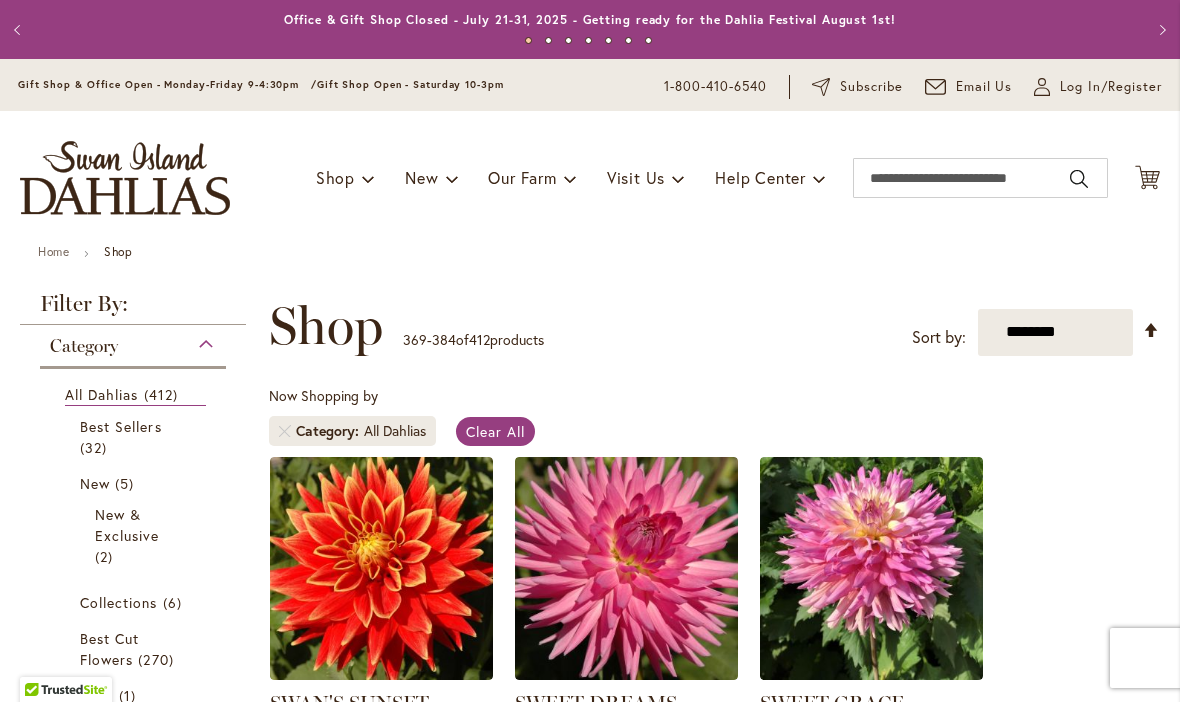 scroll, scrollTop: 0, scrollLeft: 0, axis: both 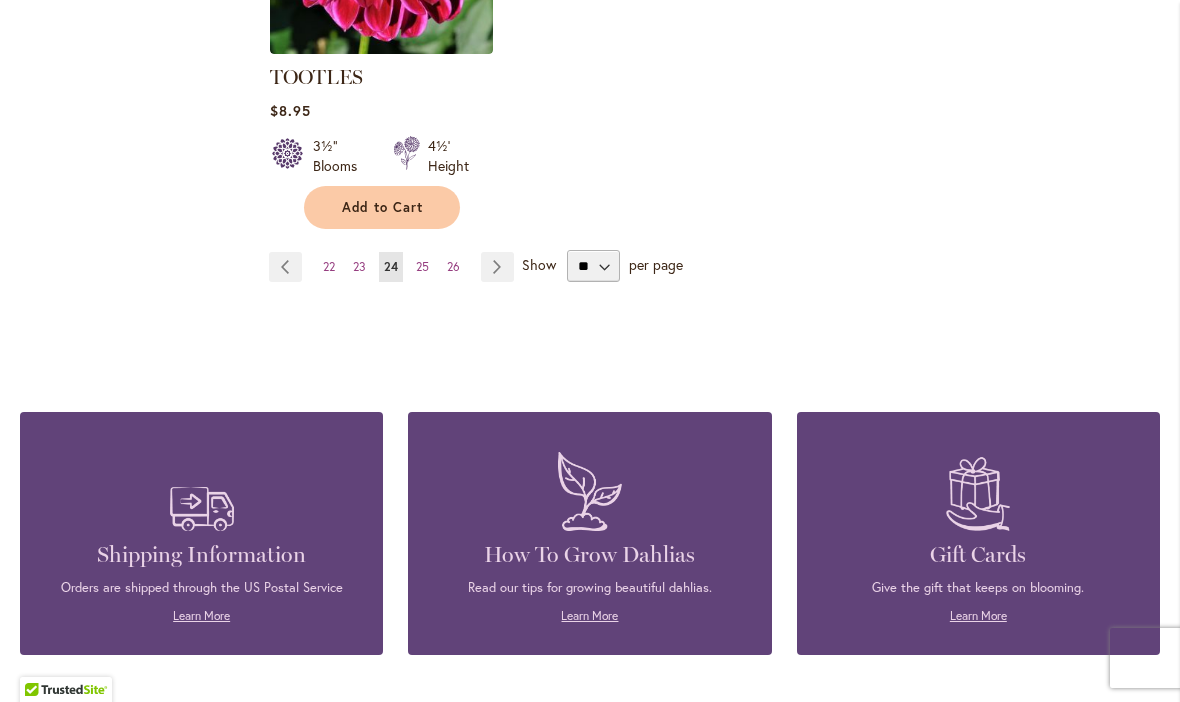 click on "Page
Next" at bounding box center [497, 267] 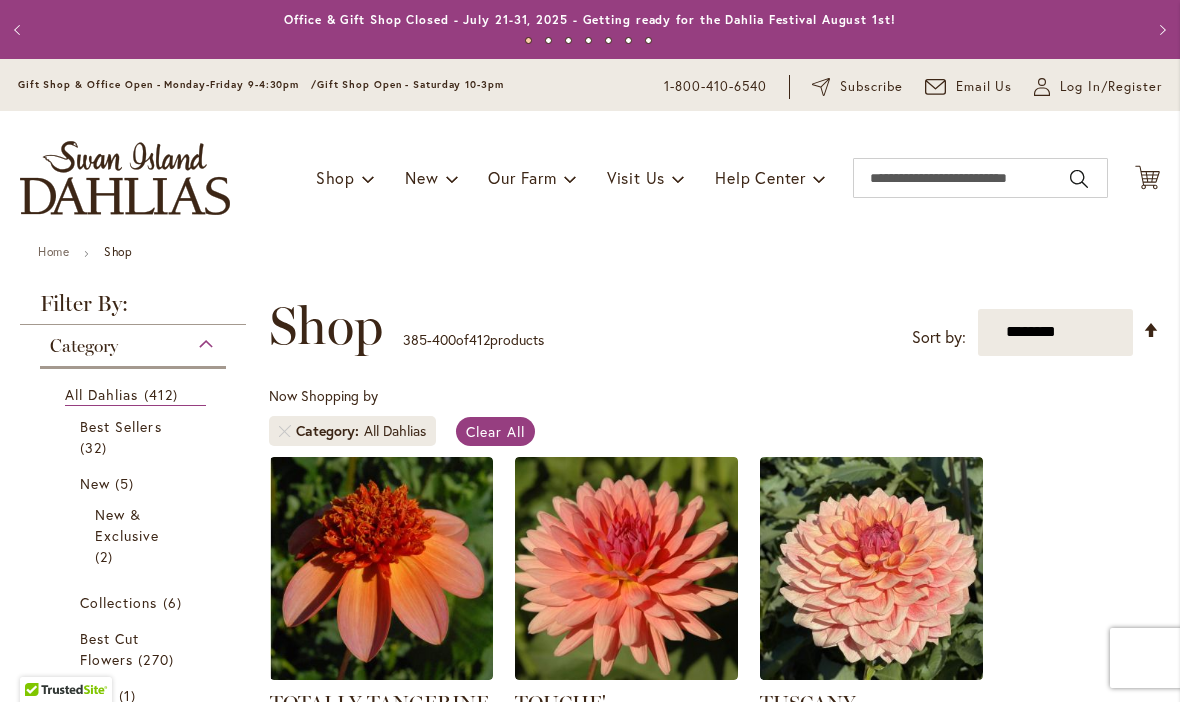 scroll, scrollTop: 0, scrollLeft: 0, axis: both 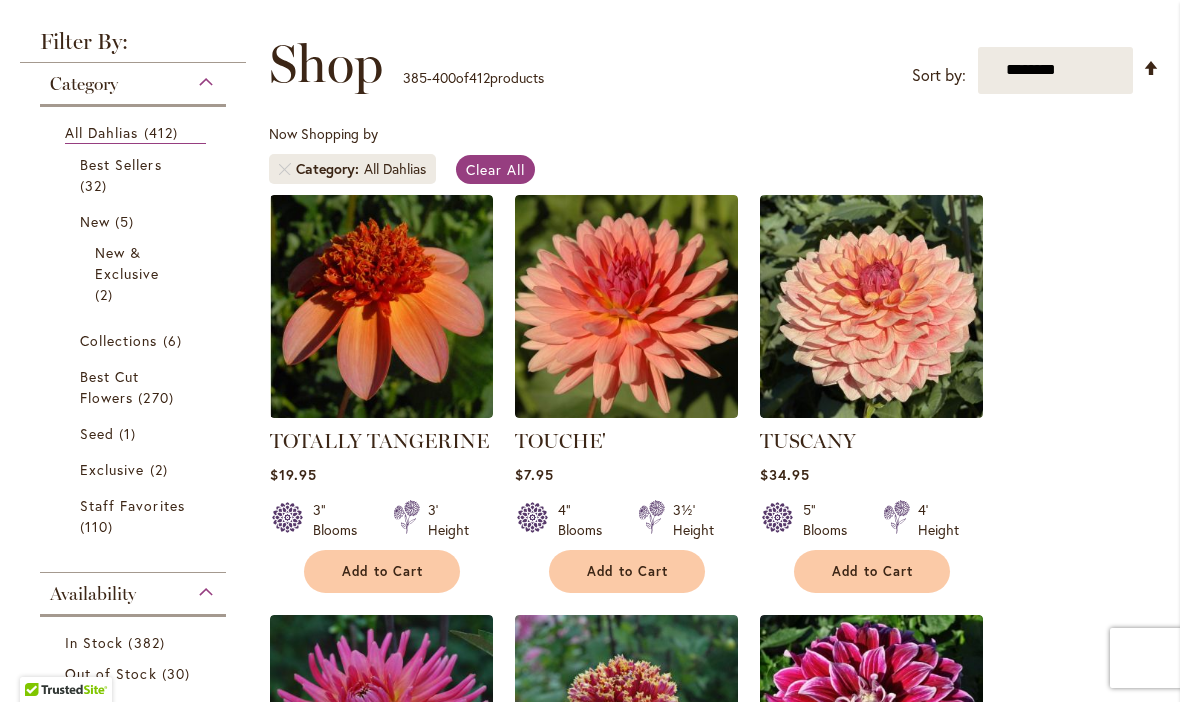 click on "5
items" at bounding box center [127, 221] 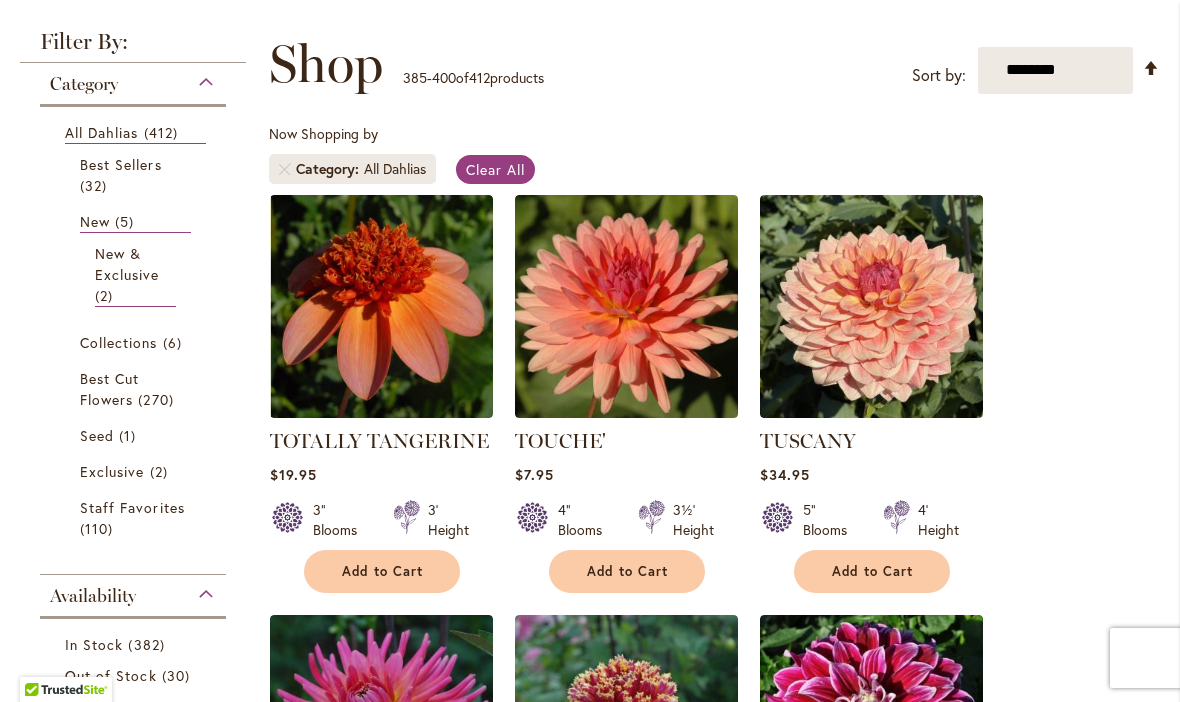 click on "New & Exclusive" at bounding box center (127, 264) 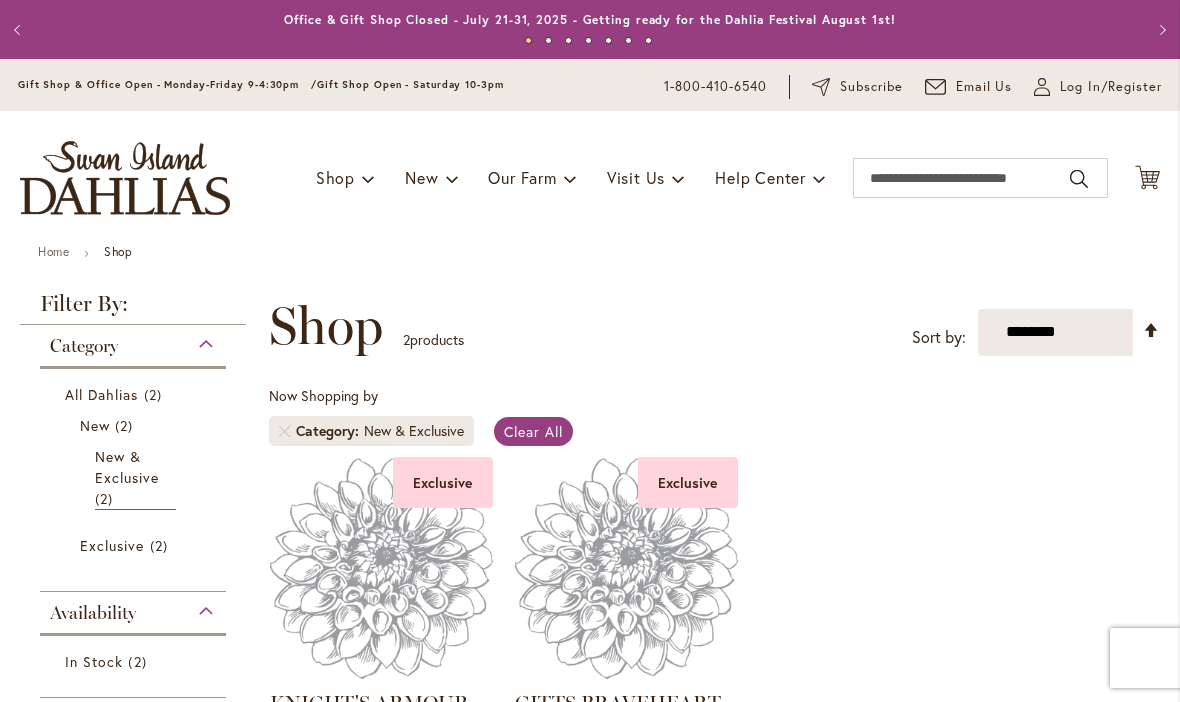 scroll, scrollTop: 0, scrollLeft: 0, axis: both 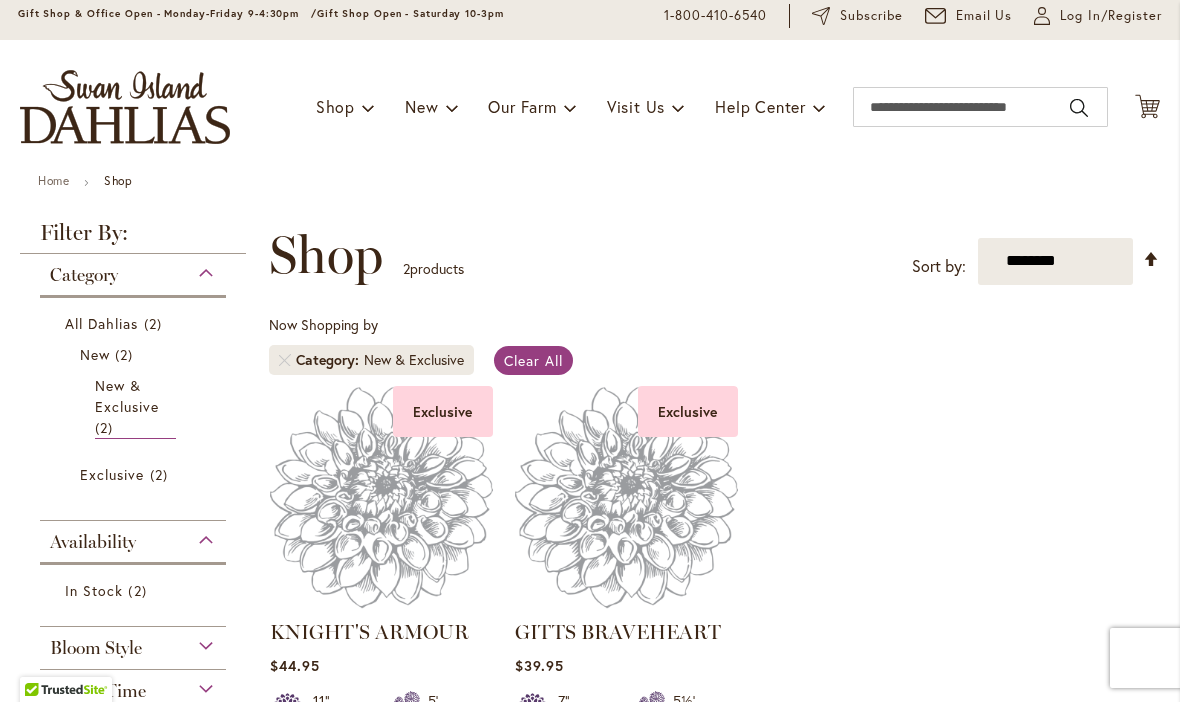 click on "2
items" at bounding box center [155, 323] 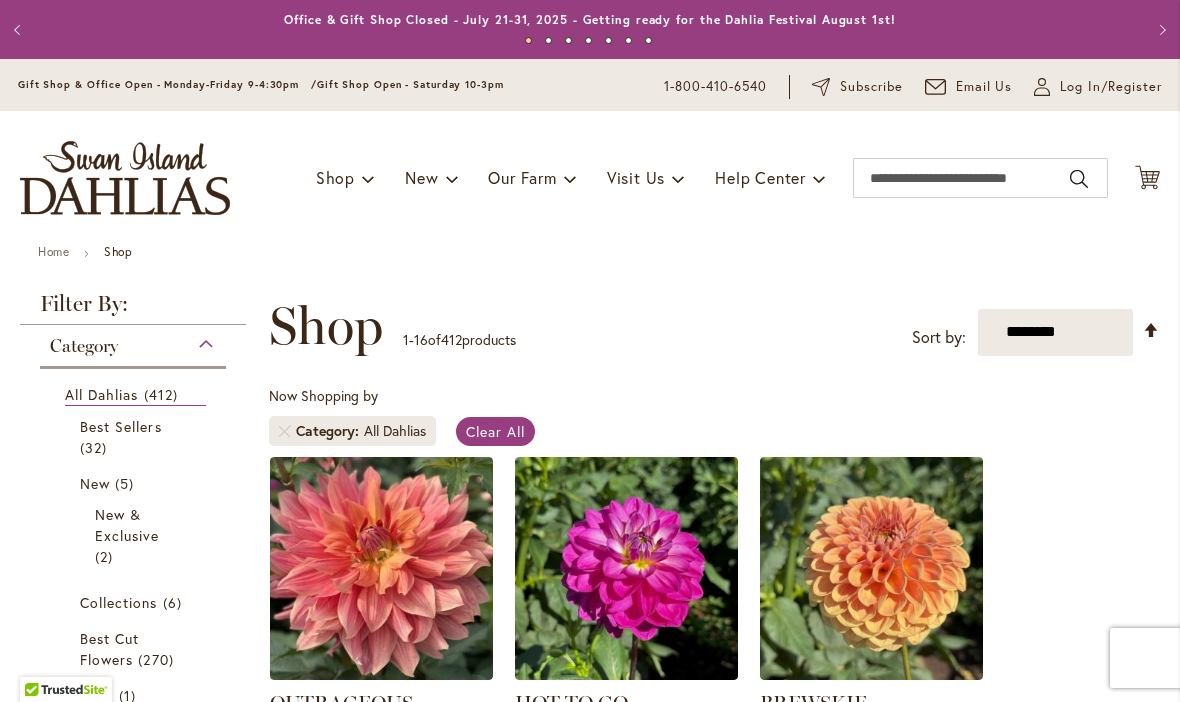 scroll, scrollTop: 0, scrollLeft: 0, axis: both 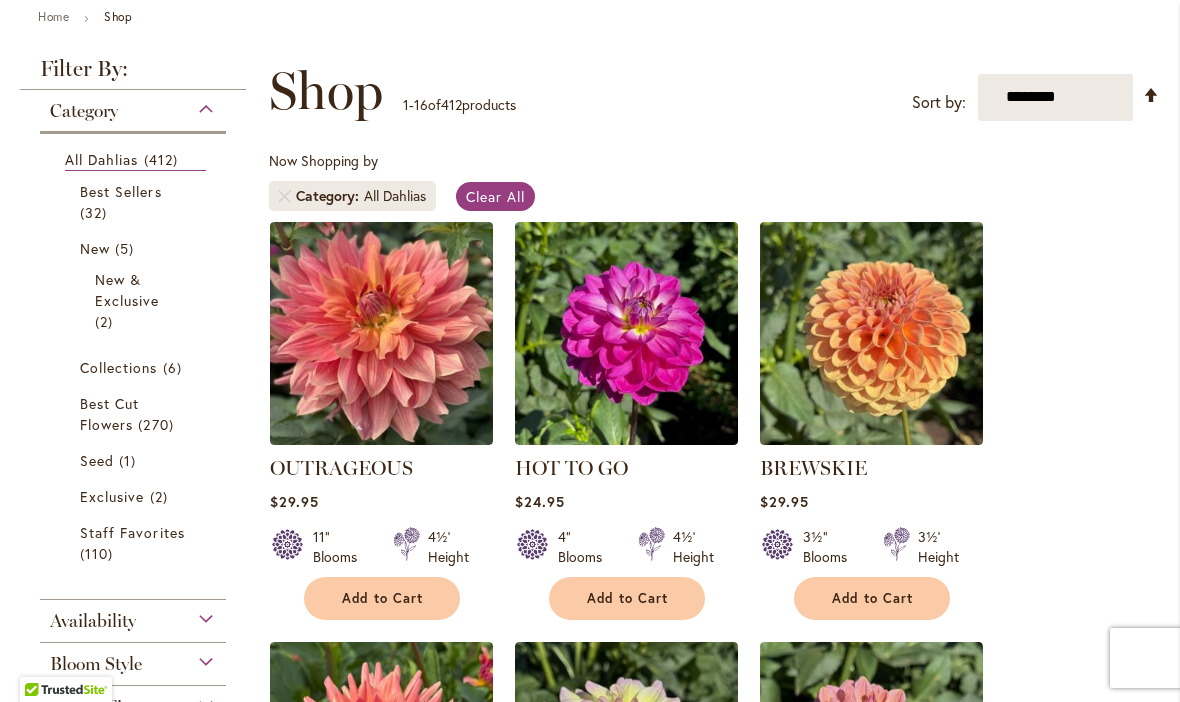 click on "32
items" at bounding box center [96, 212] 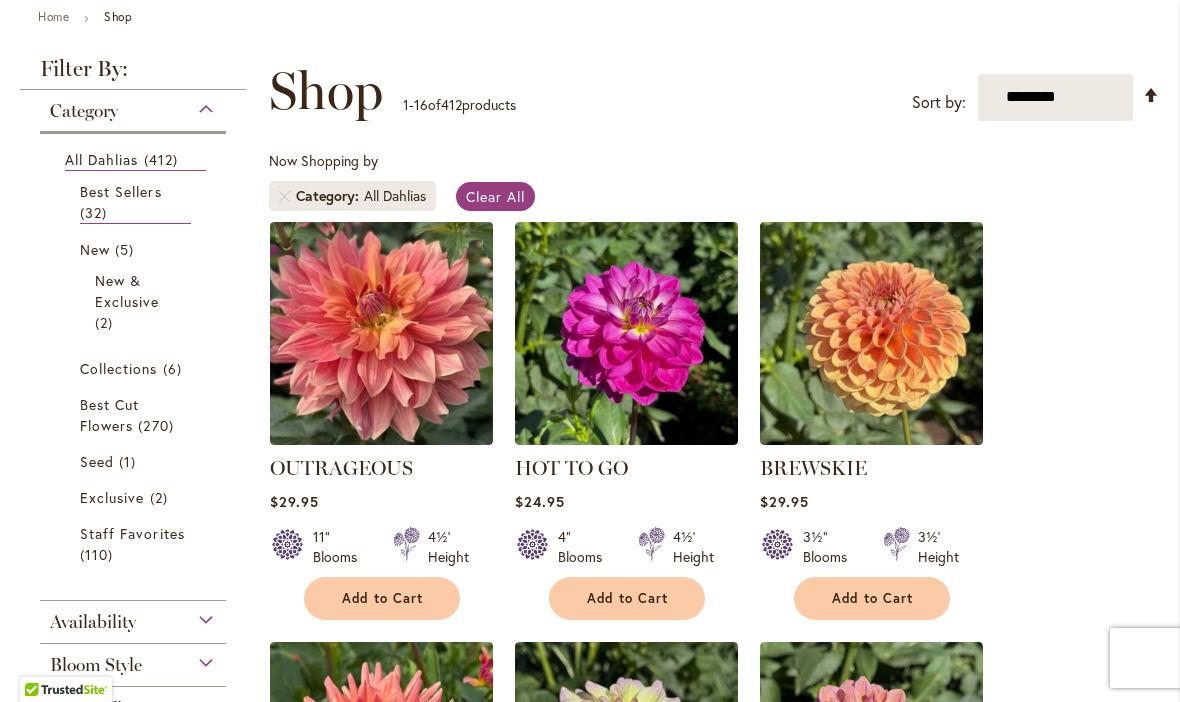 click on "Best Sellers" at bounding box center [121, 191] 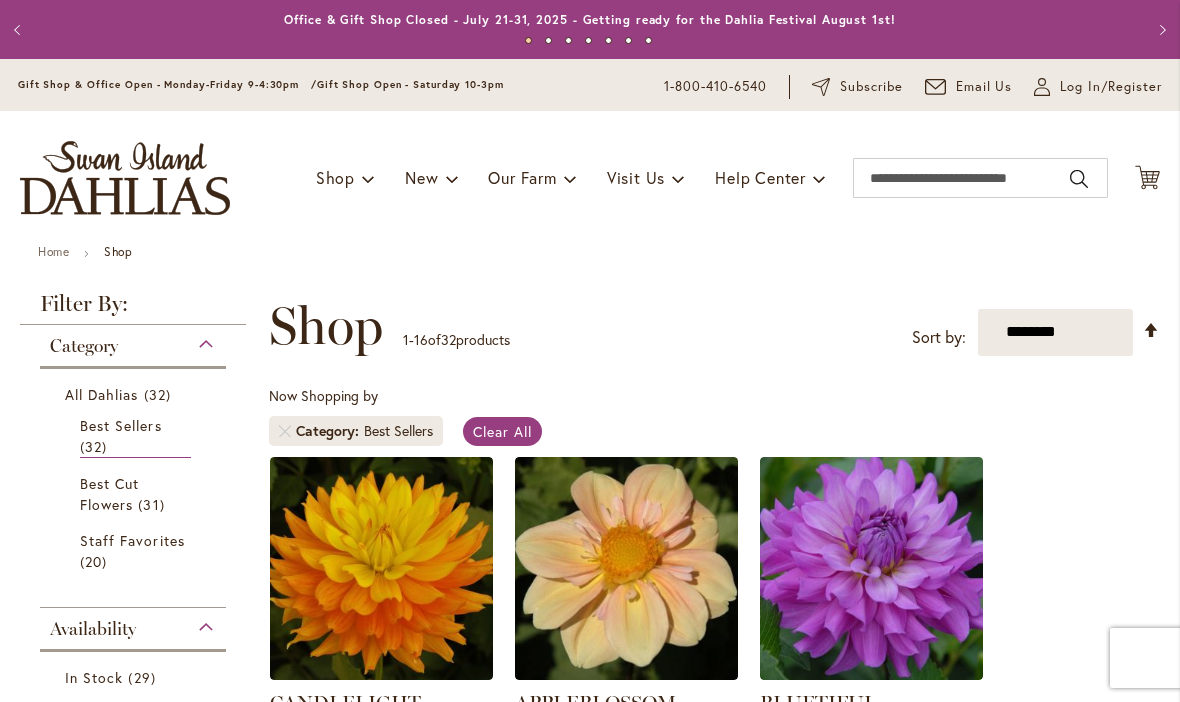 scroll, scrollTop: 0, scrollLeft: 0, axis: both 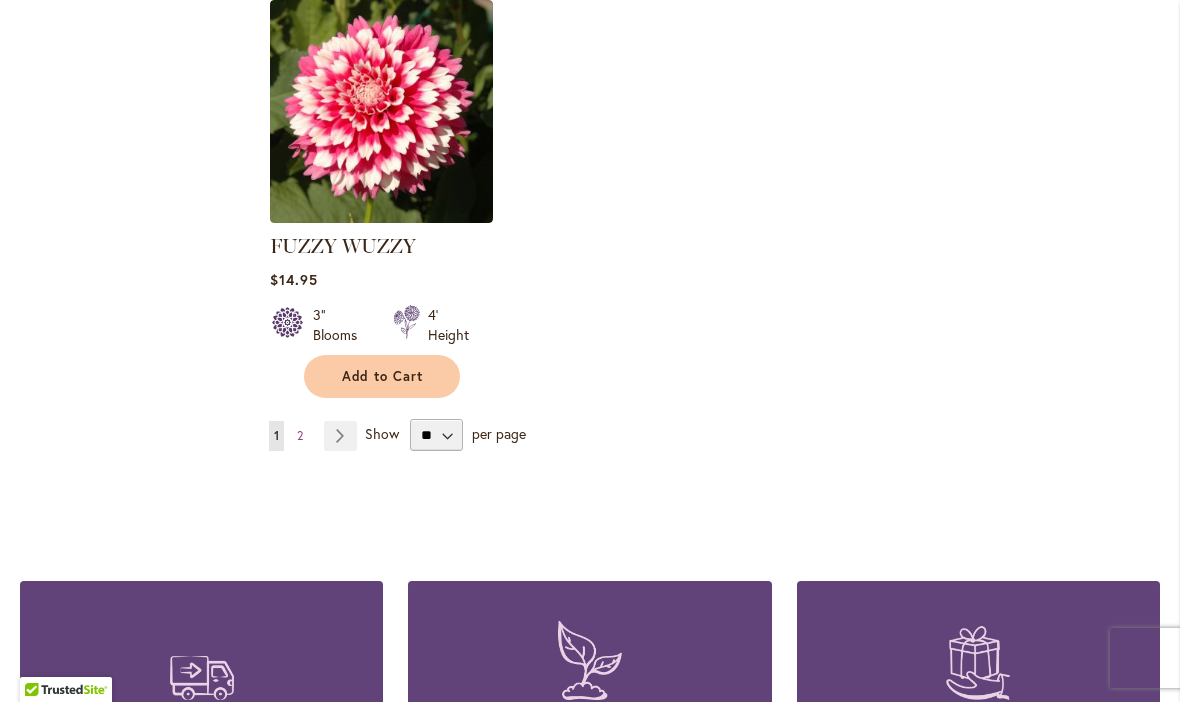 click on "Page
Next" at bounding box center [340, 436] 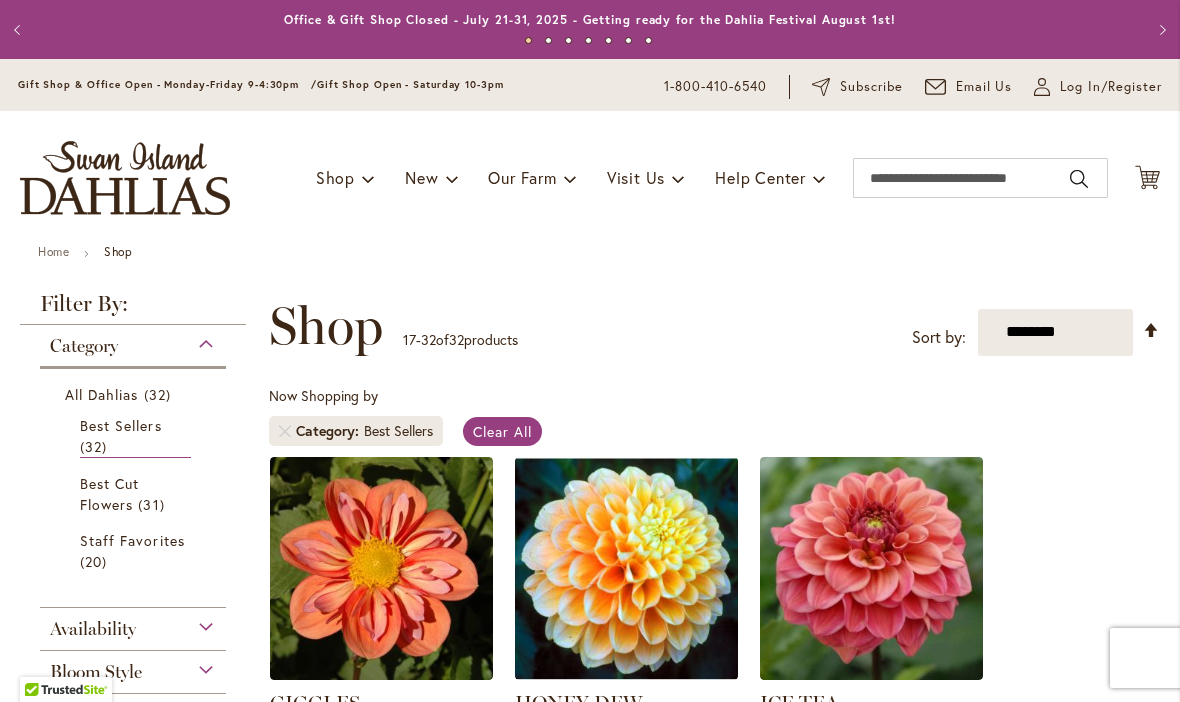 scroll, scrollTop: 0, scrollLeft: 0, axis: both 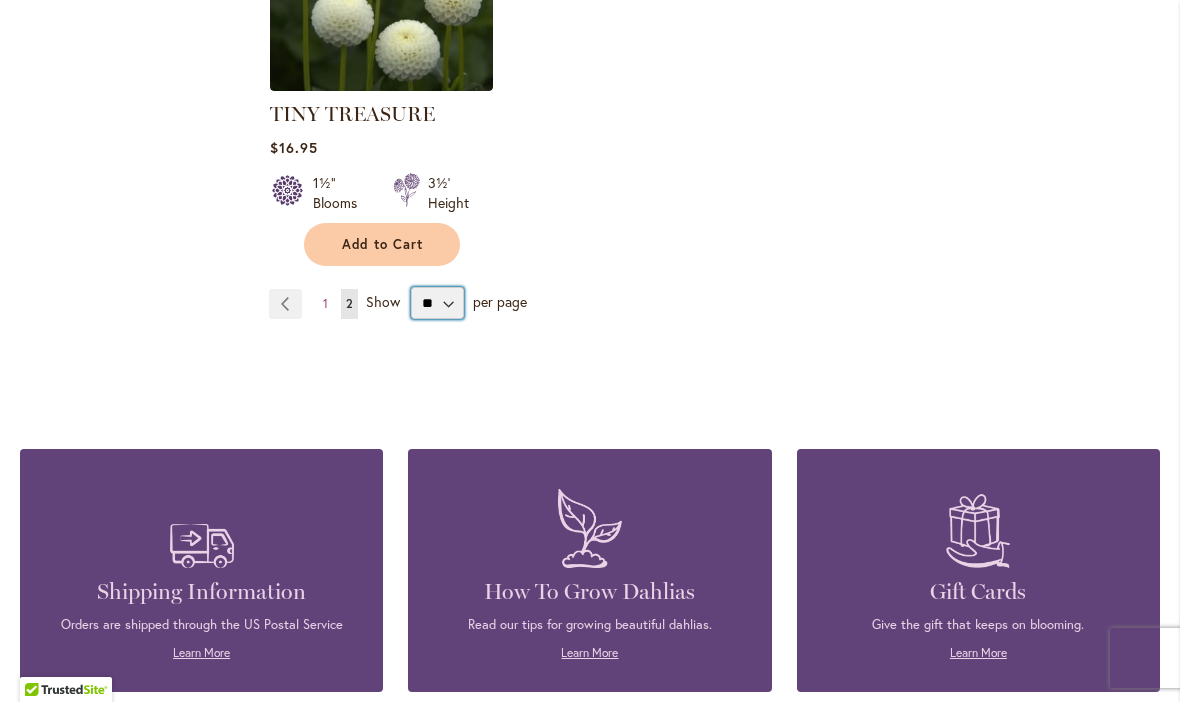 click on "**
**
**
**" at bounding box center (437, 303) 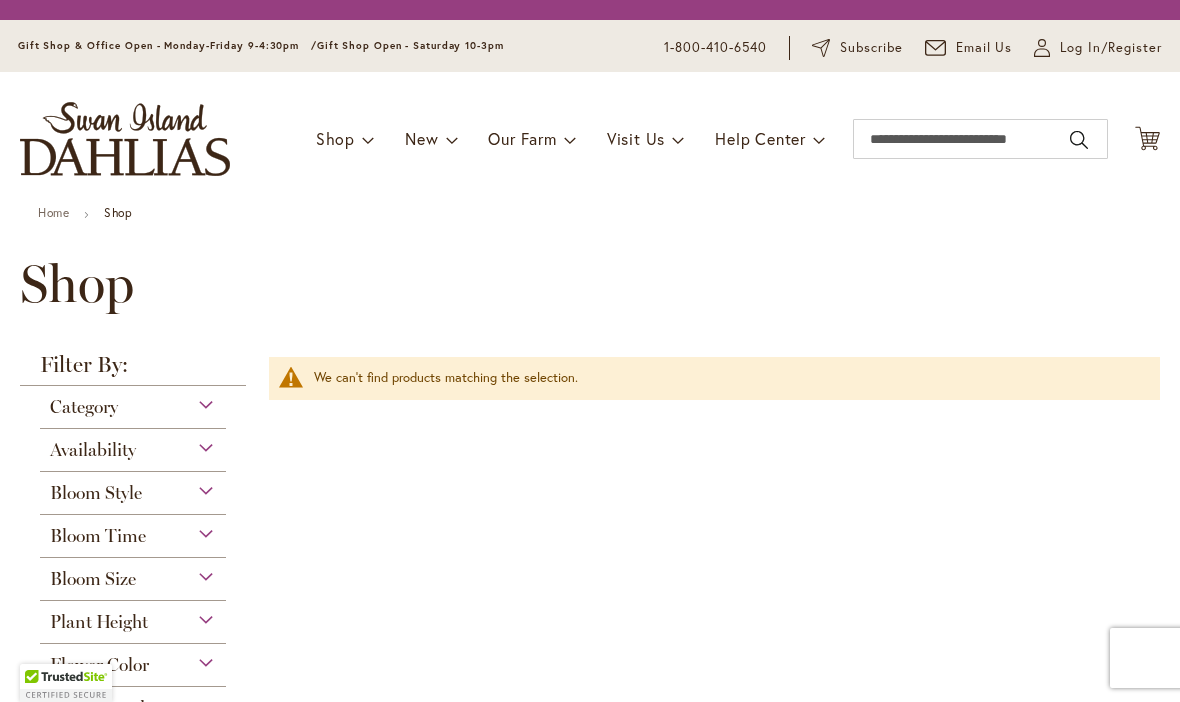 scroll, scrollTop: 1, scrollLeft: 0, axis: vertical 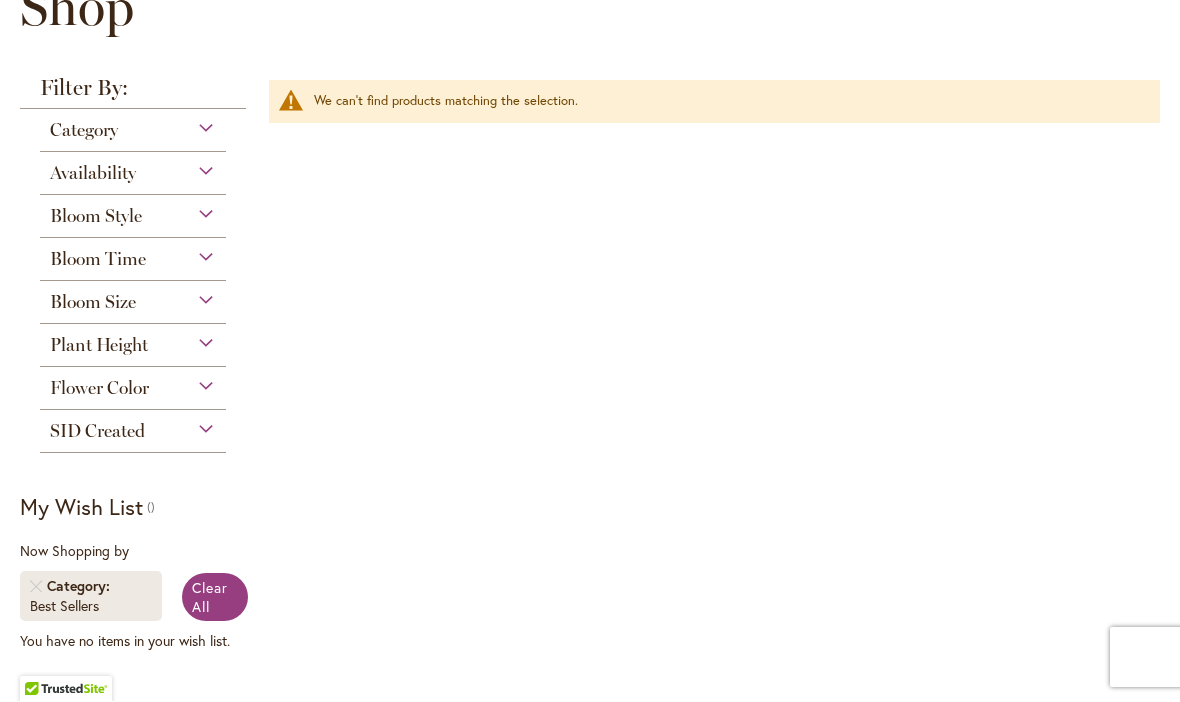 click on "Bloom Size" at bounding box center [93, 303] 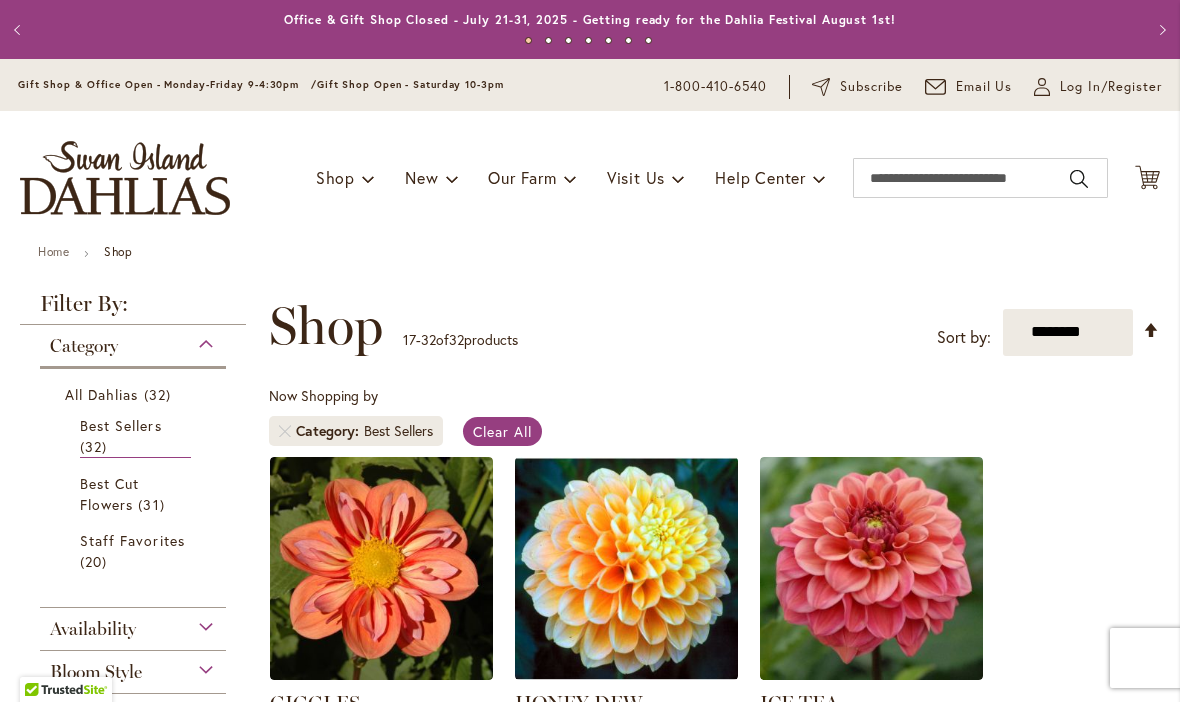 select on "**" 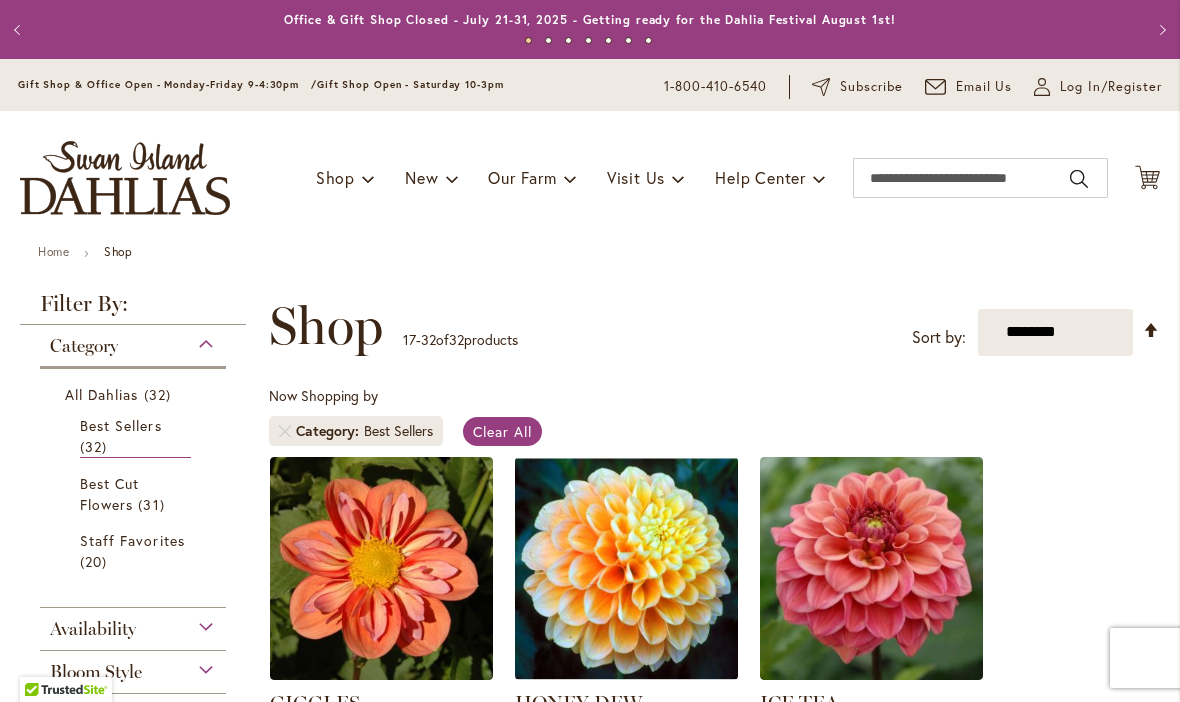 scroll, scrollTop: 0, scrollLeft: 0, axis: both 